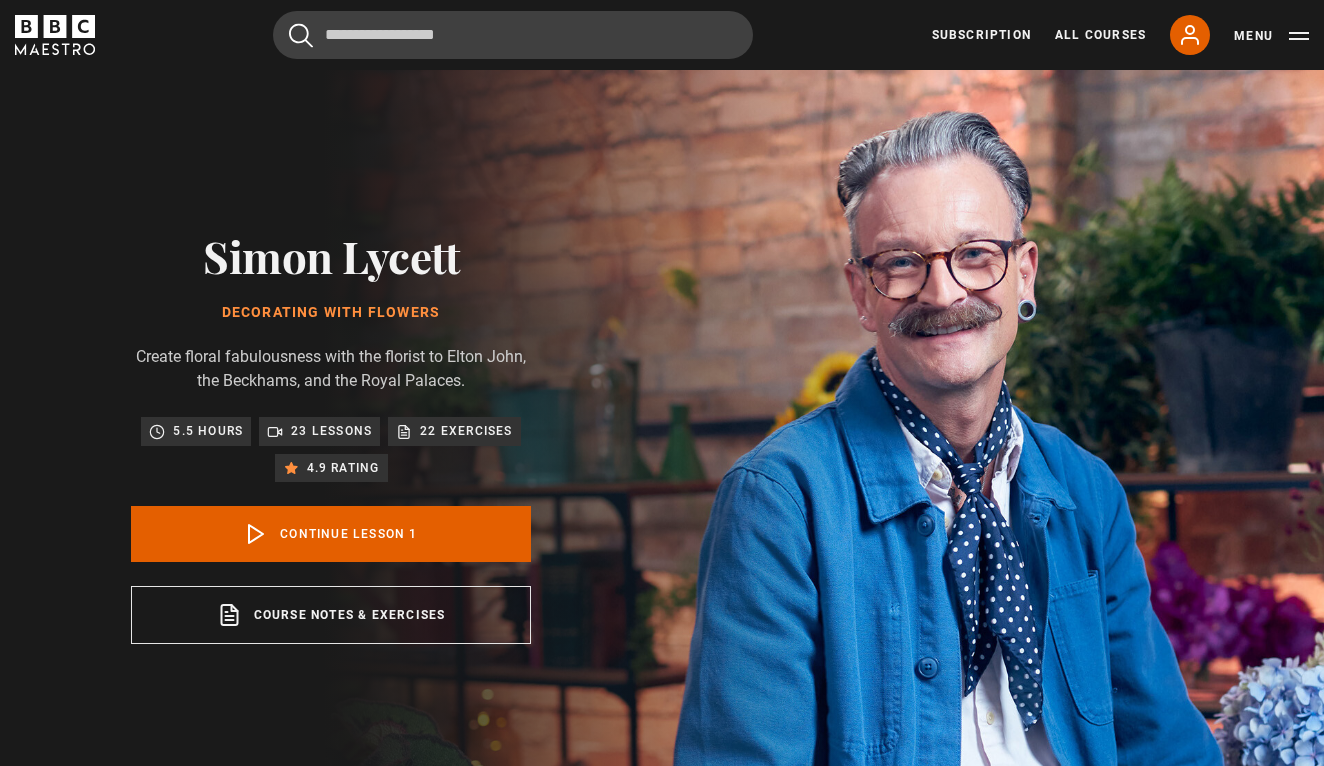 scroll, scrollTop: 802, scrollLeft: 0, axis: vertical 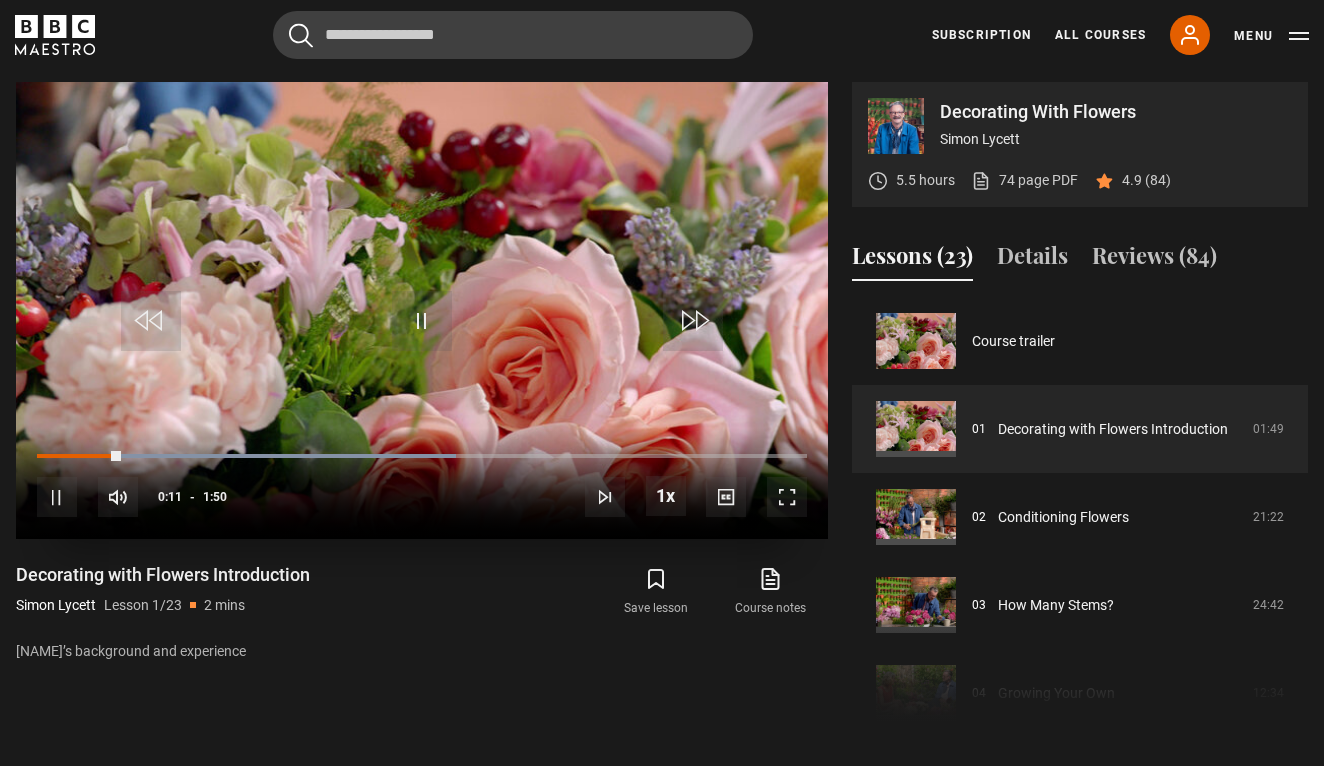 click at bounding box center (787, 497) 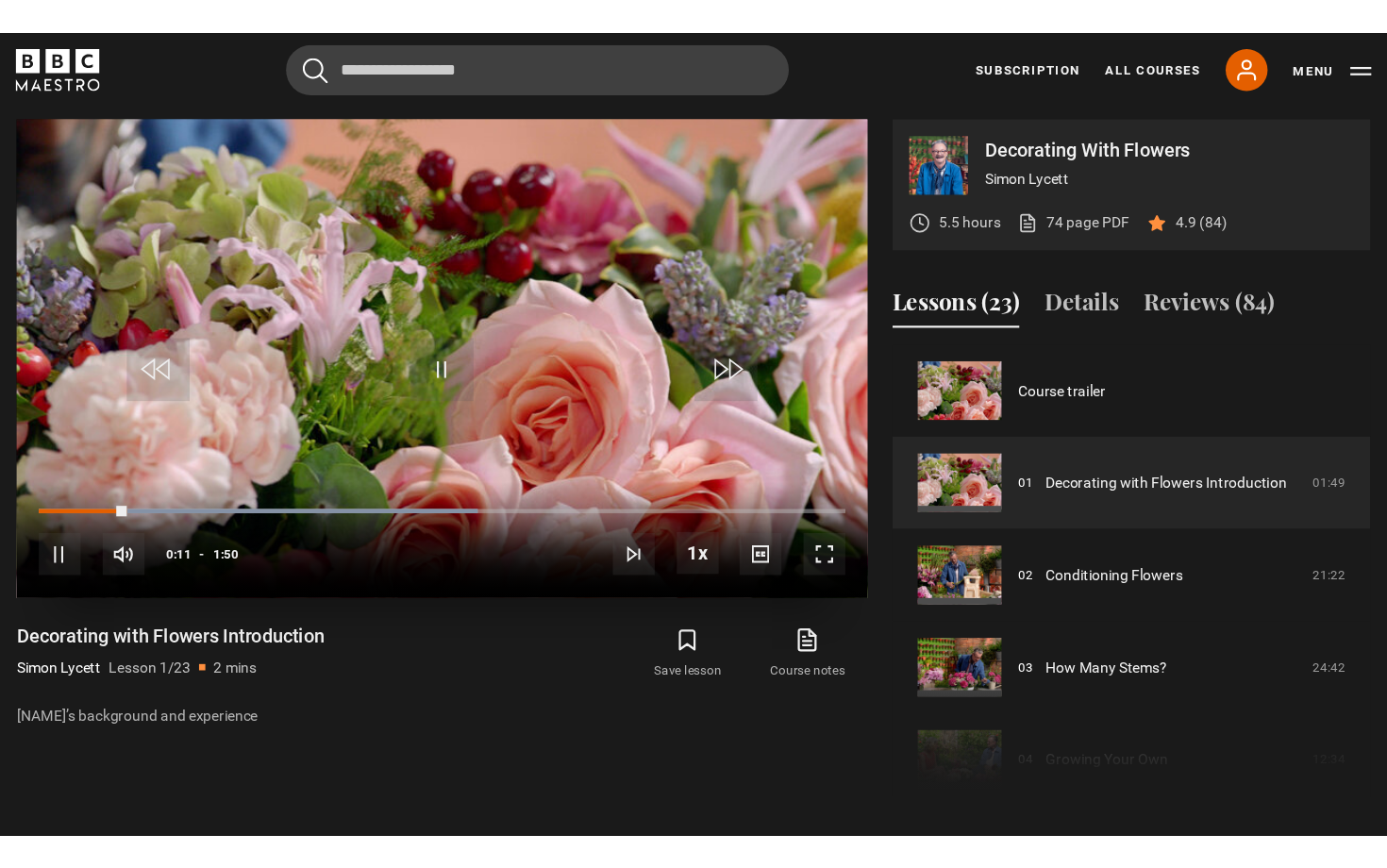 scroll, scrollTop: 0, scrollLeft: 0, axis: both 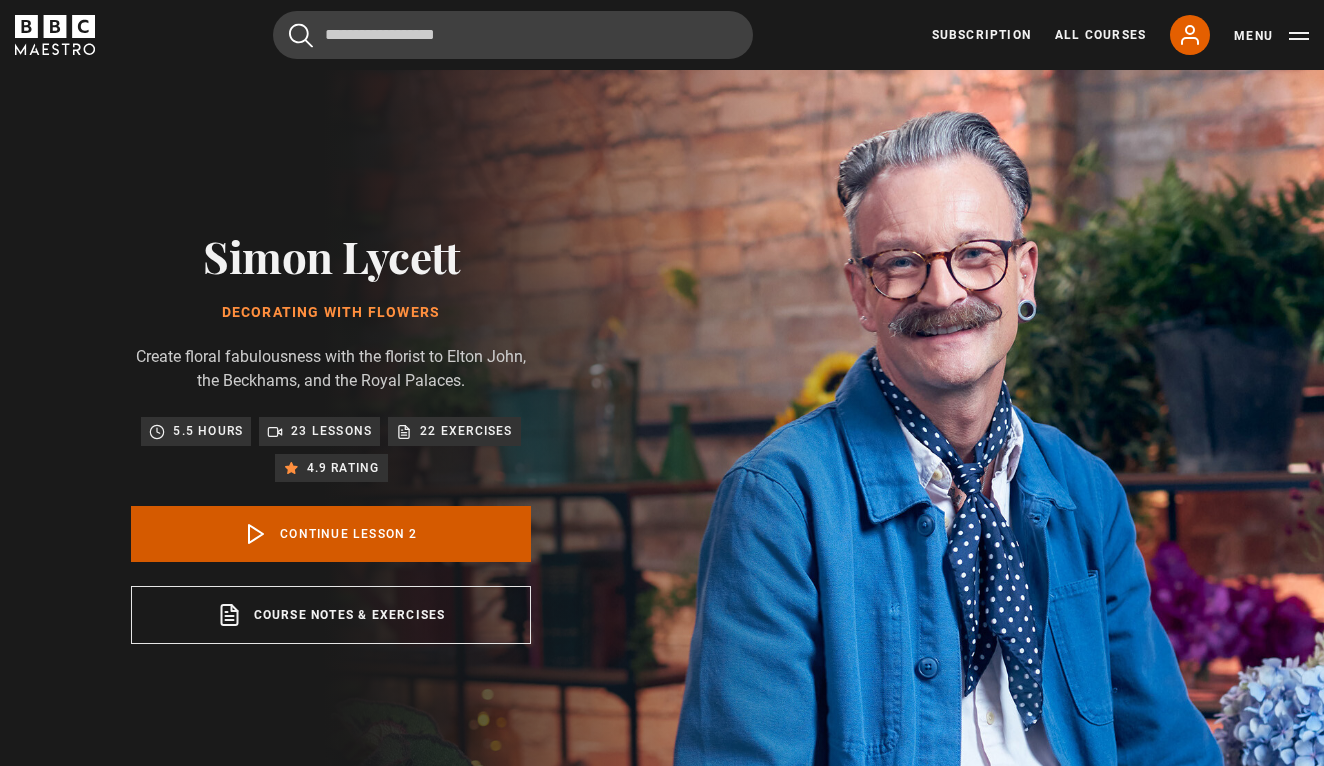 click on "Continue lesson 2" at bounding box center (331, 534) 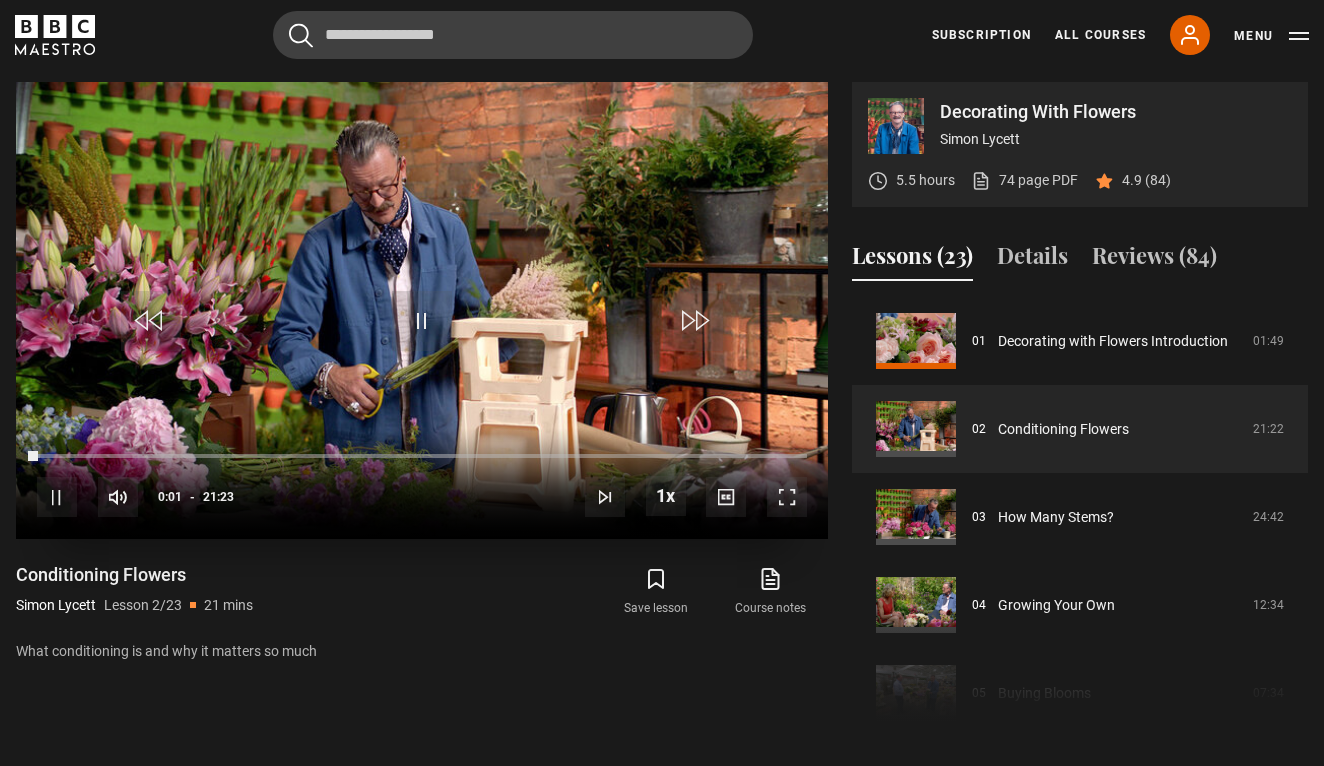 click at bounding box center (787, 497) 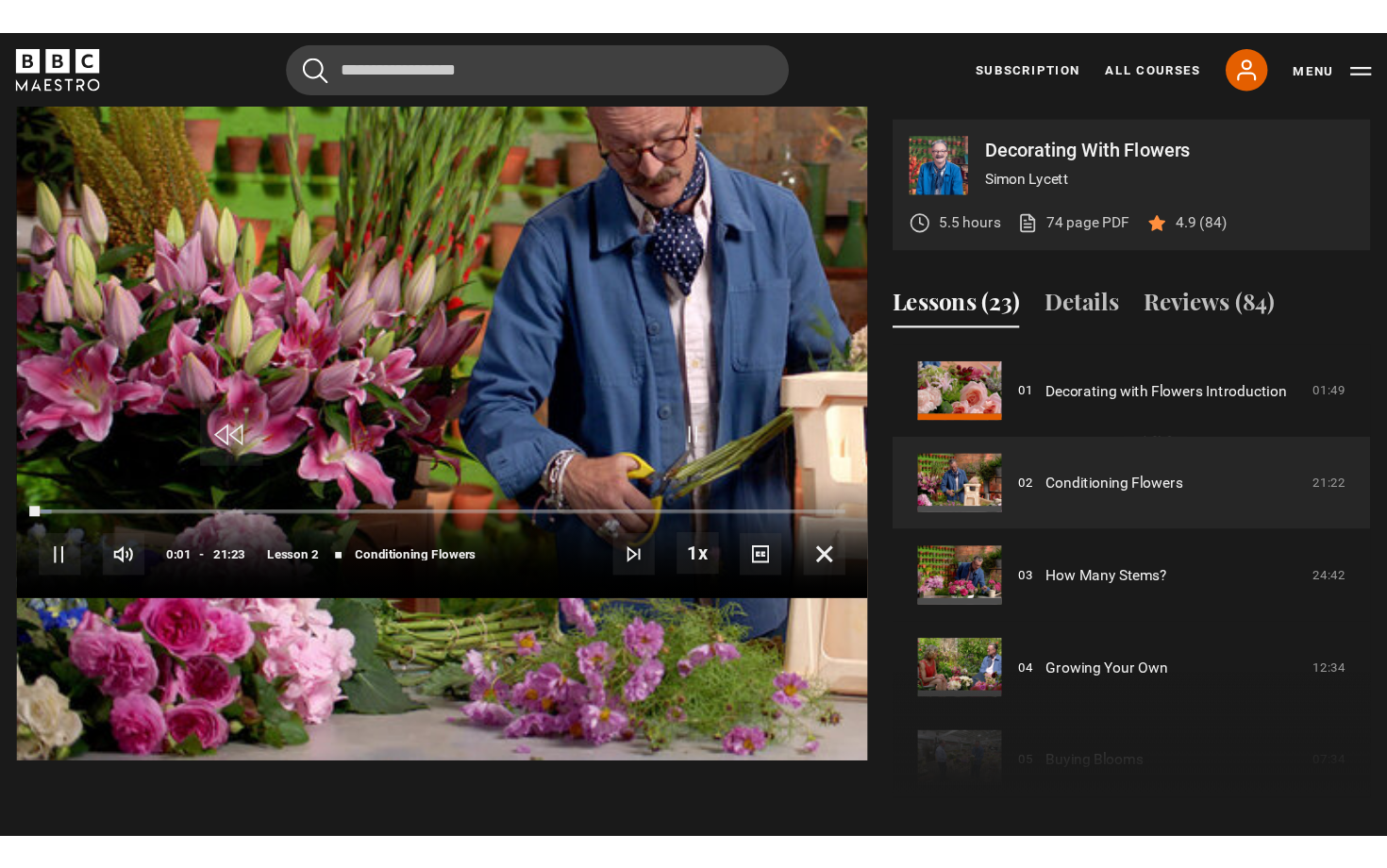 scroll, scrollTop: 0, scrollLeft: 0, axis: both 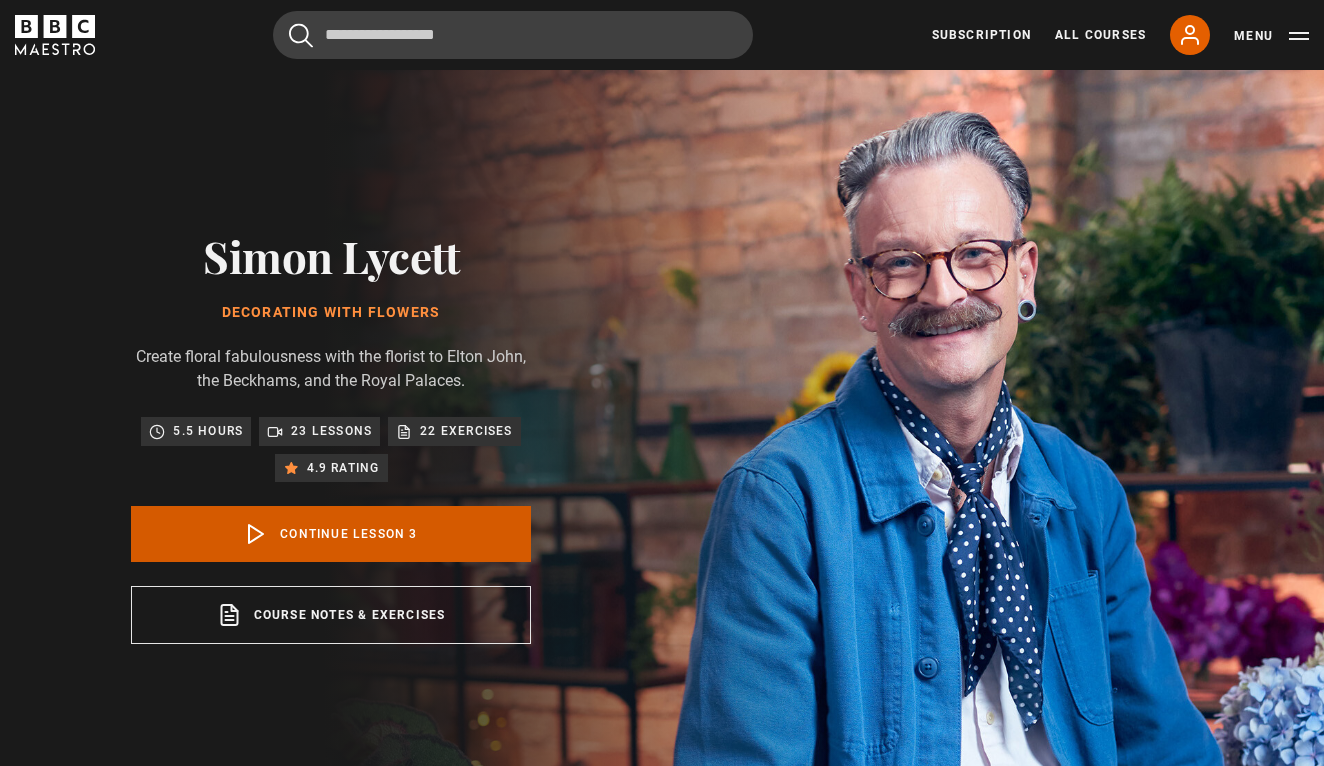 click on "Continue lesson 3" at bounding box center (331, 534) 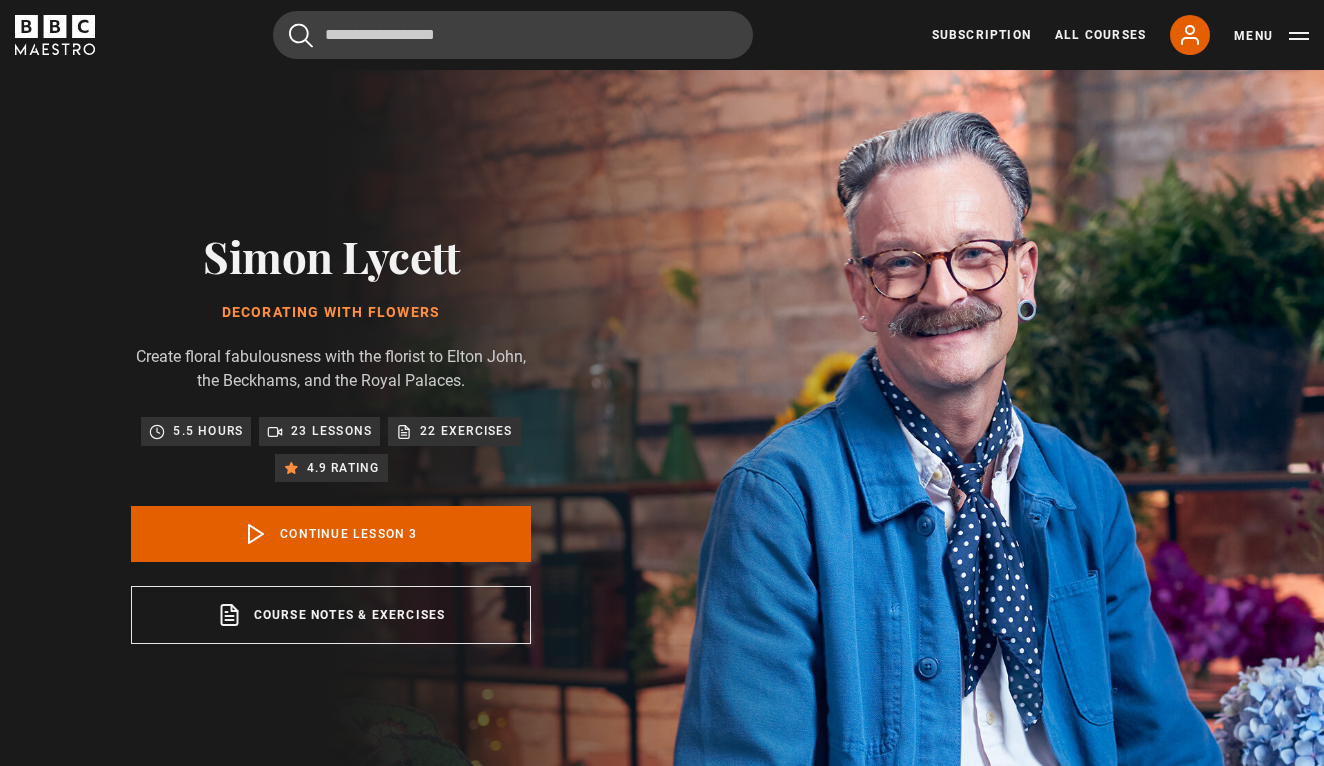scroll, scrollTop: 802, scrollLeft: 0, axis: vertical 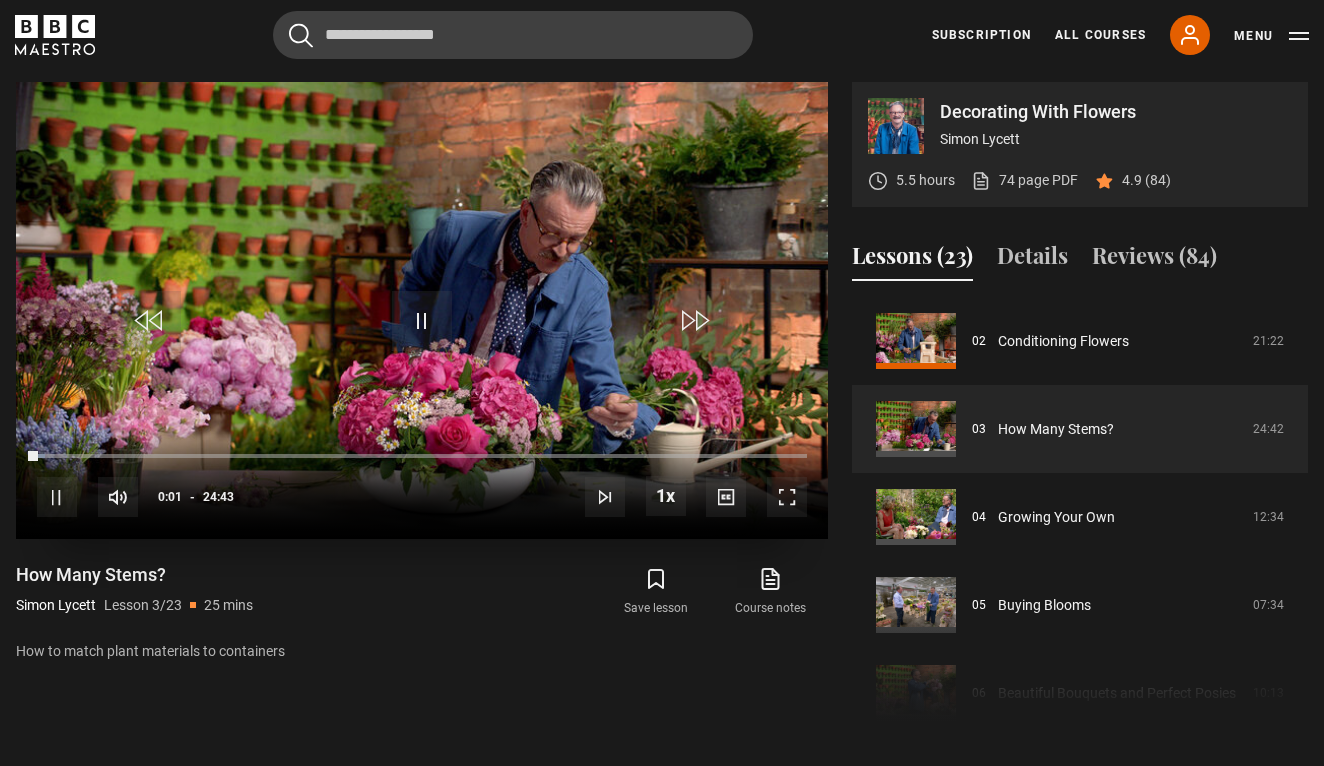 click at bounding box center [787, 497] 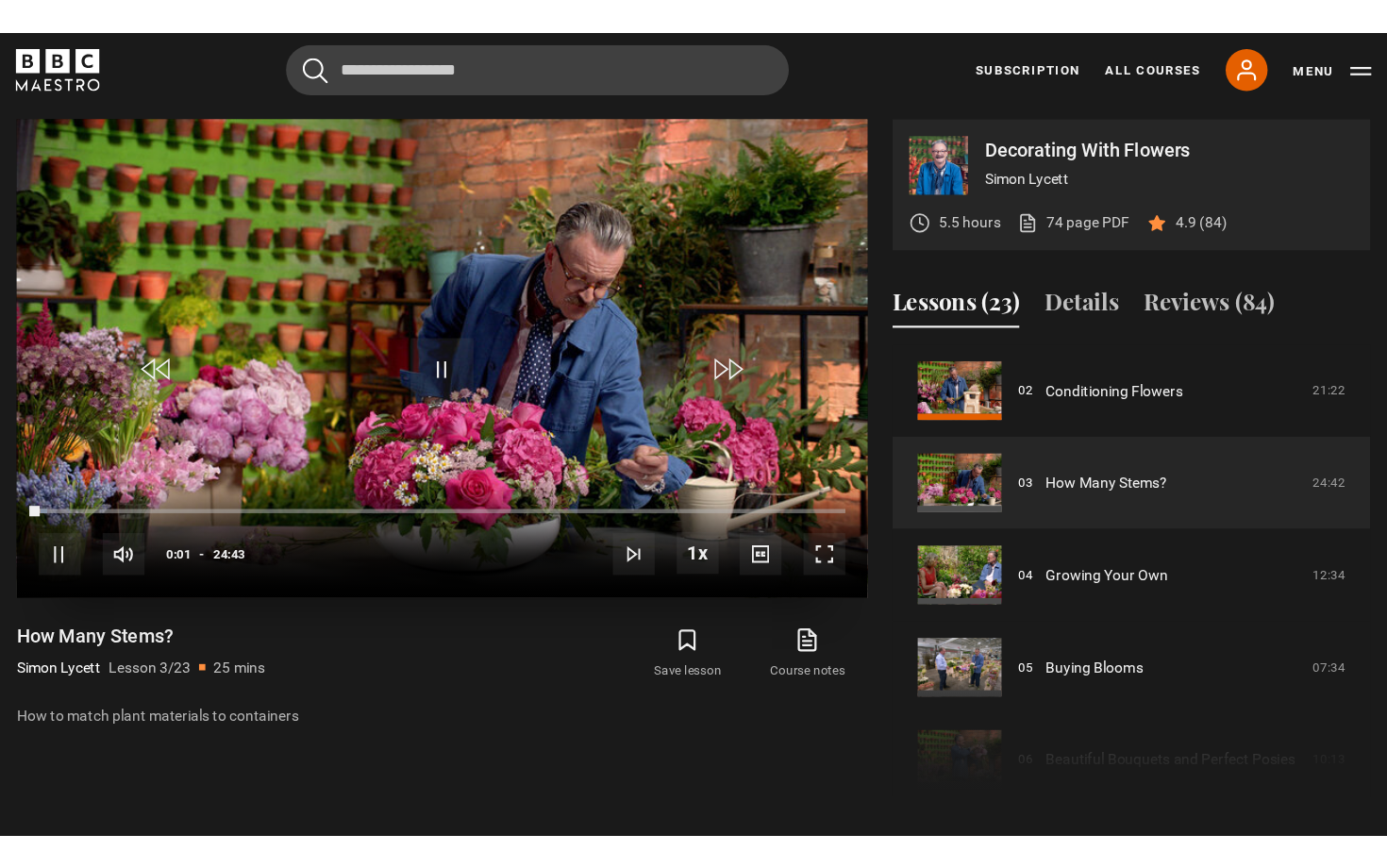 scroll, scrollTop: 0, scrollLeft: 0, axis: both 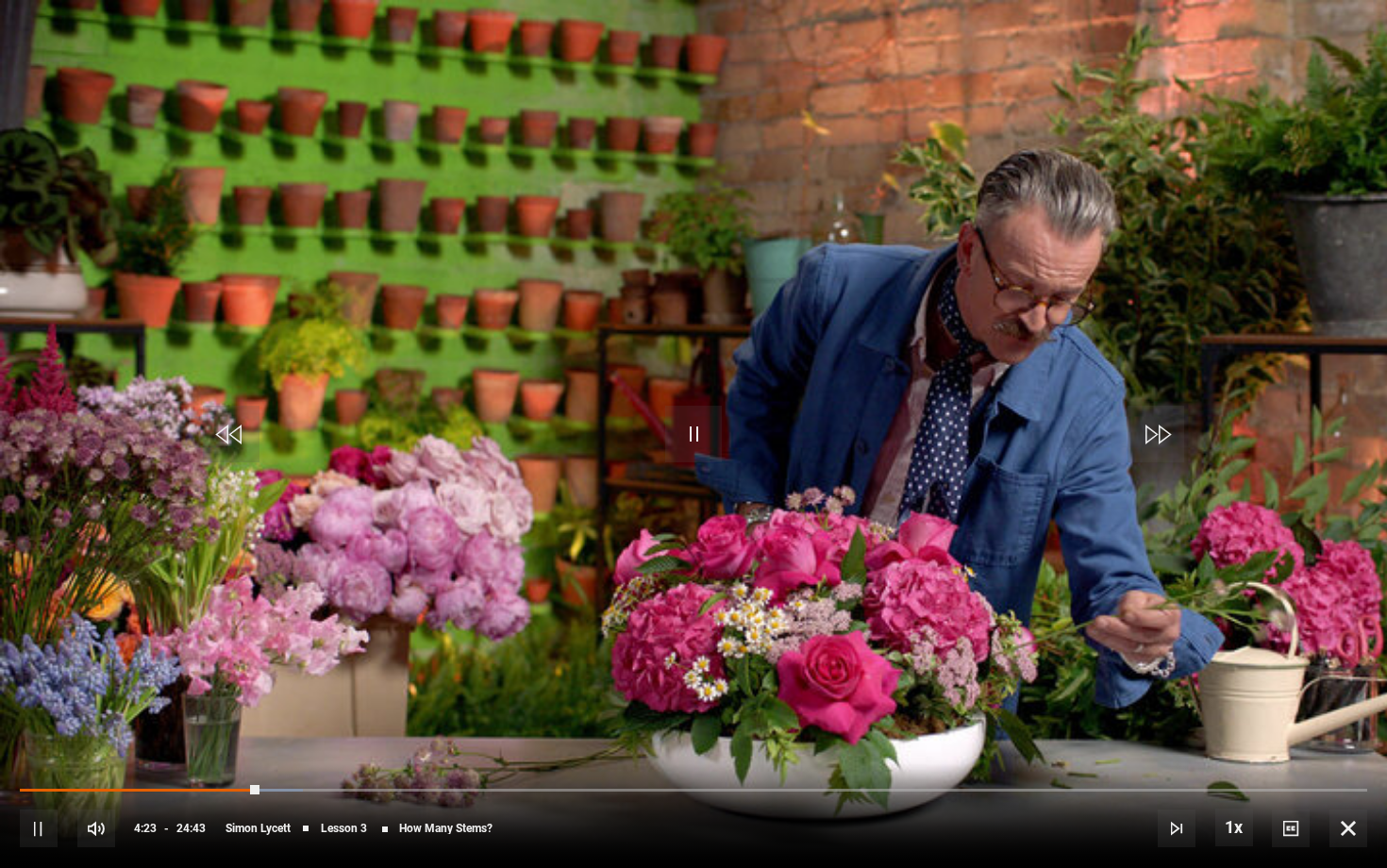 click at bounding box center [694, 434] 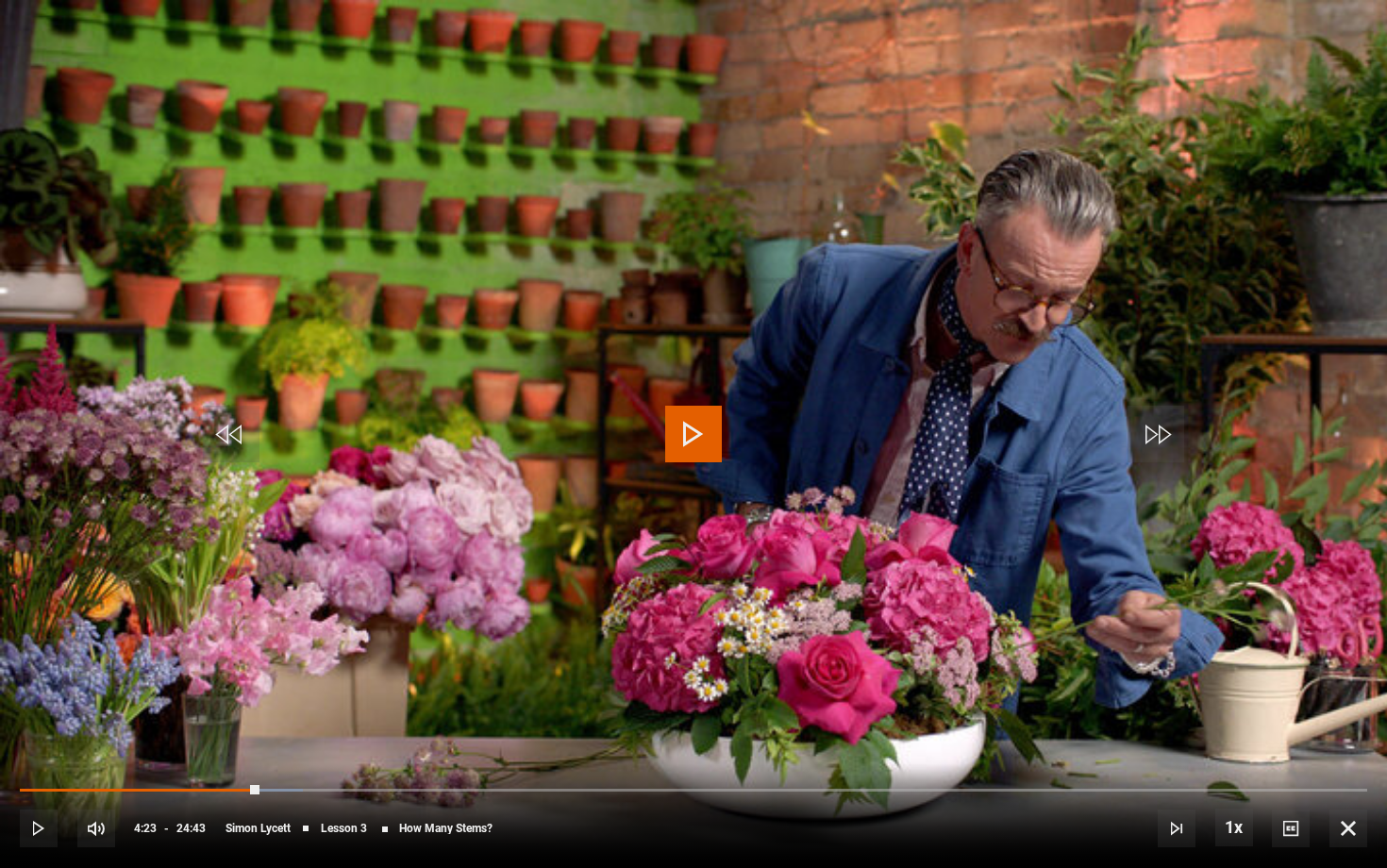 click at bounding box center [694, 434] 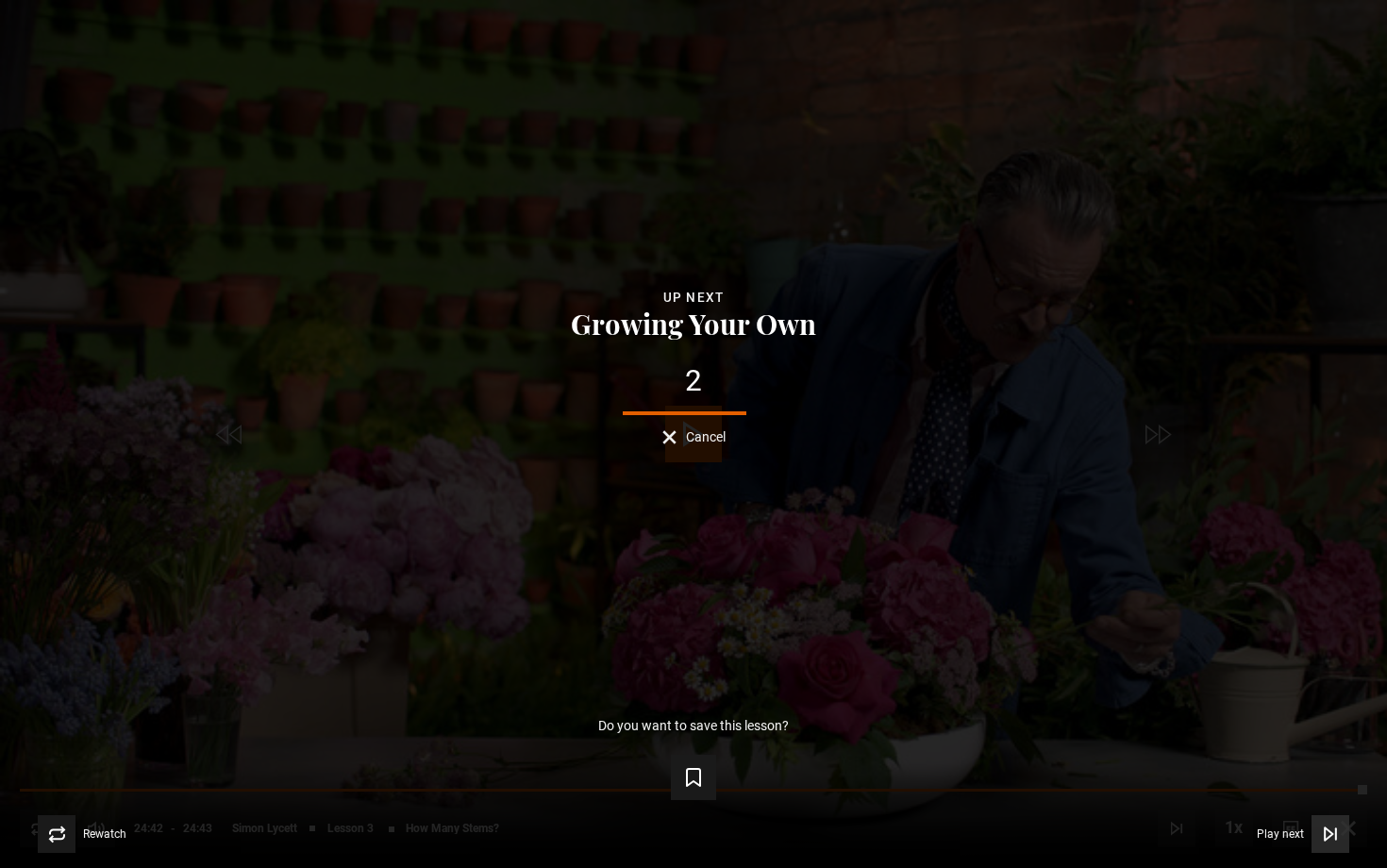 click at bounding box center [1330, 834] 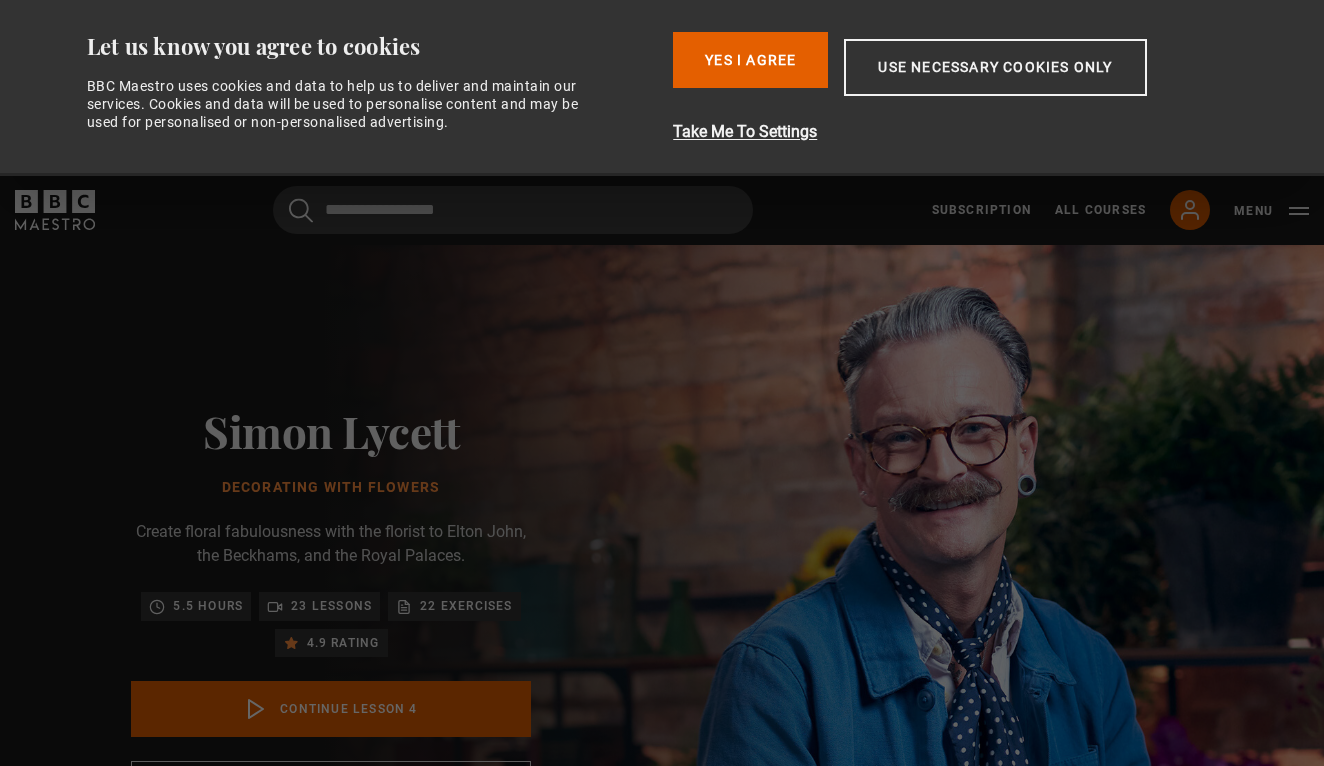 scroll, scrollTop: 0, scrollLeft: 0, axis: both 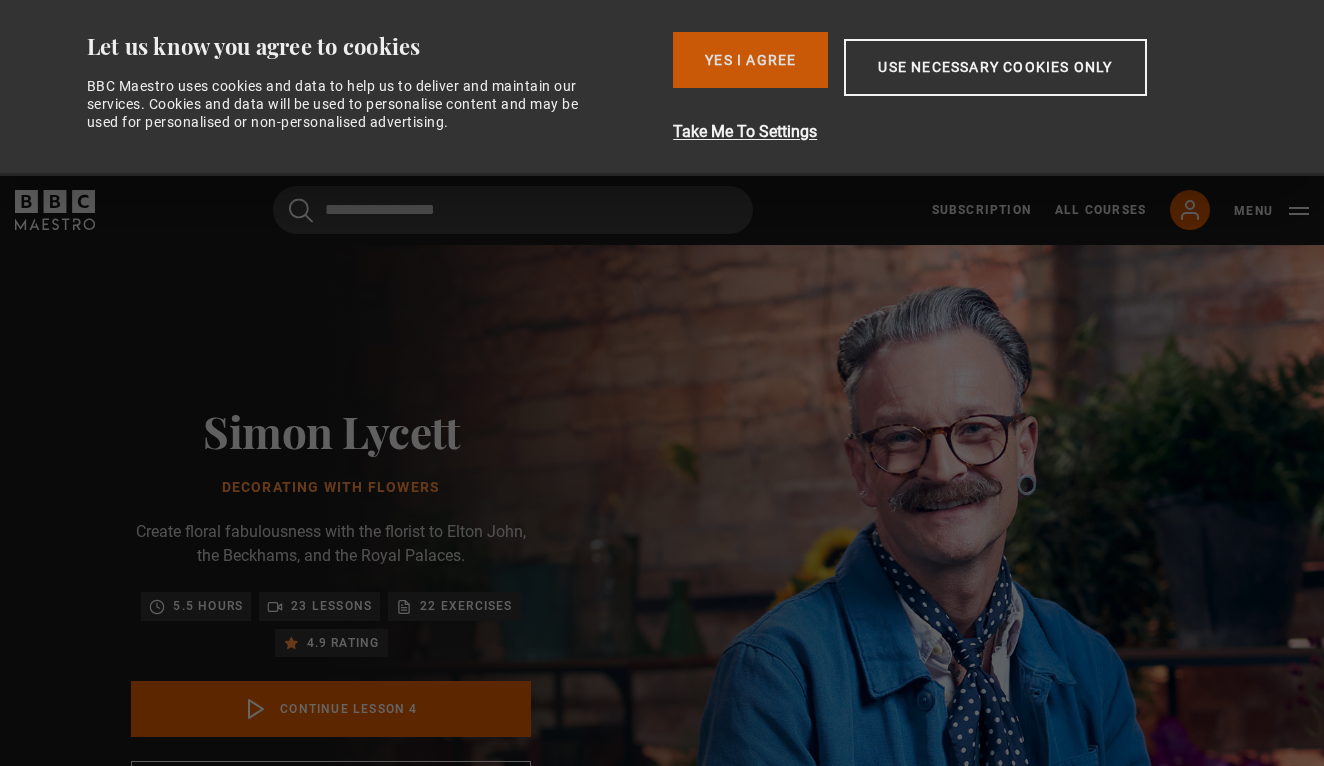 click on "Yes I Agree" at bounding box center [750, 60] 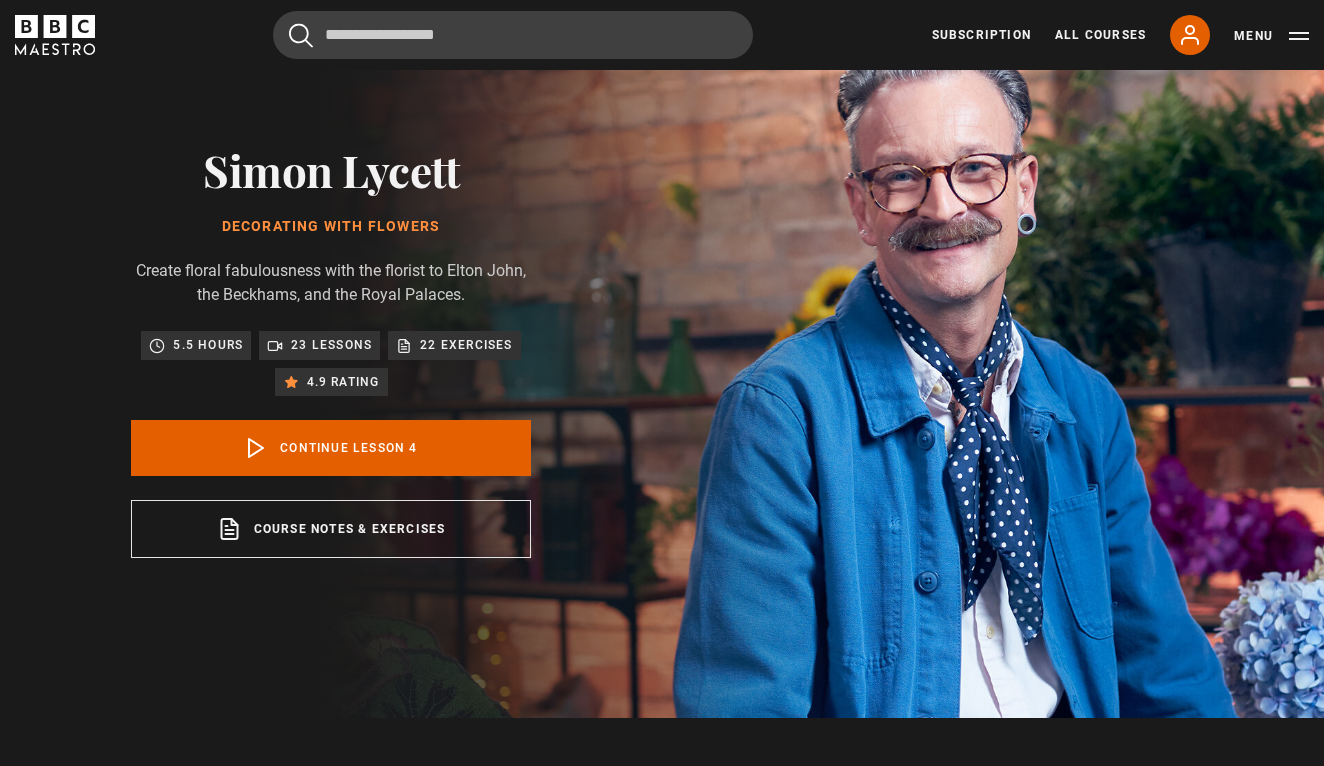 scroll, scrollTop: 107, scrollLeft: 0, axis: vertical 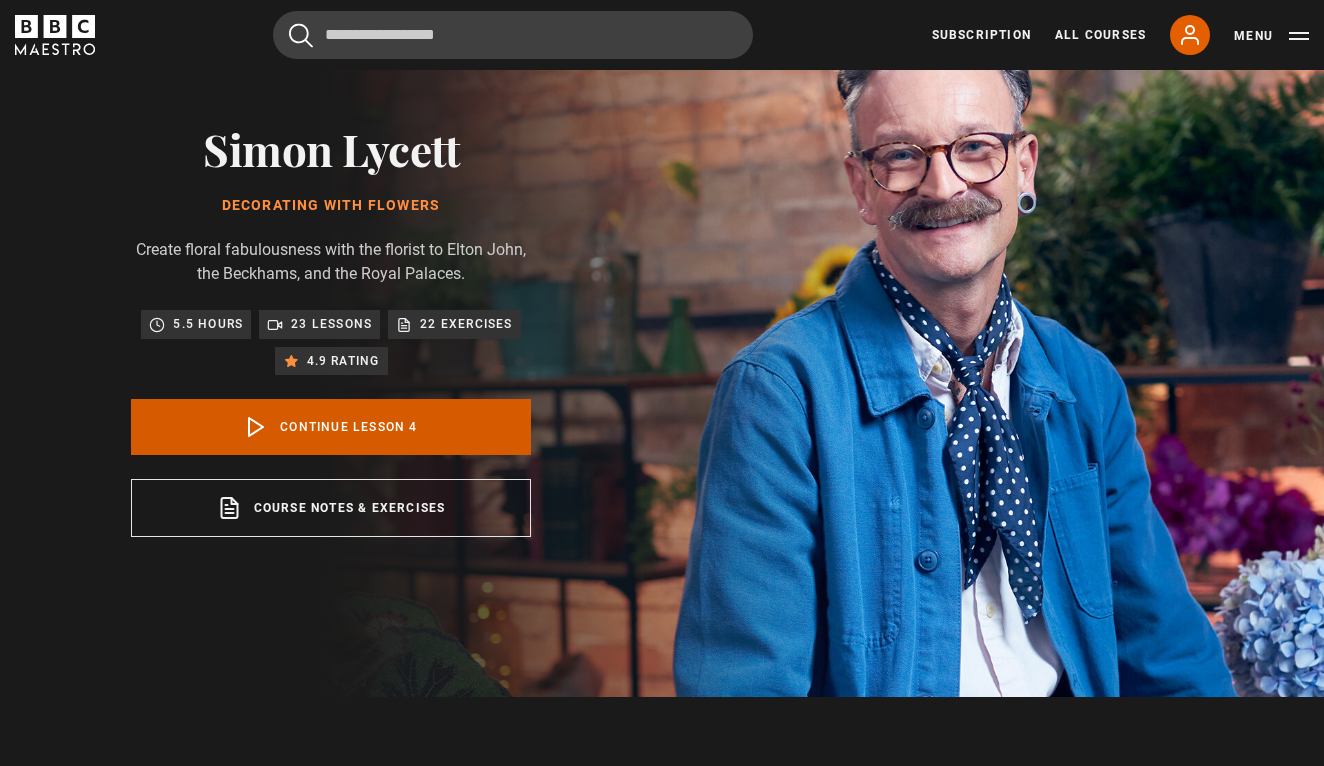 click on "Continue lesson 4" at bounding box center (331, 427) 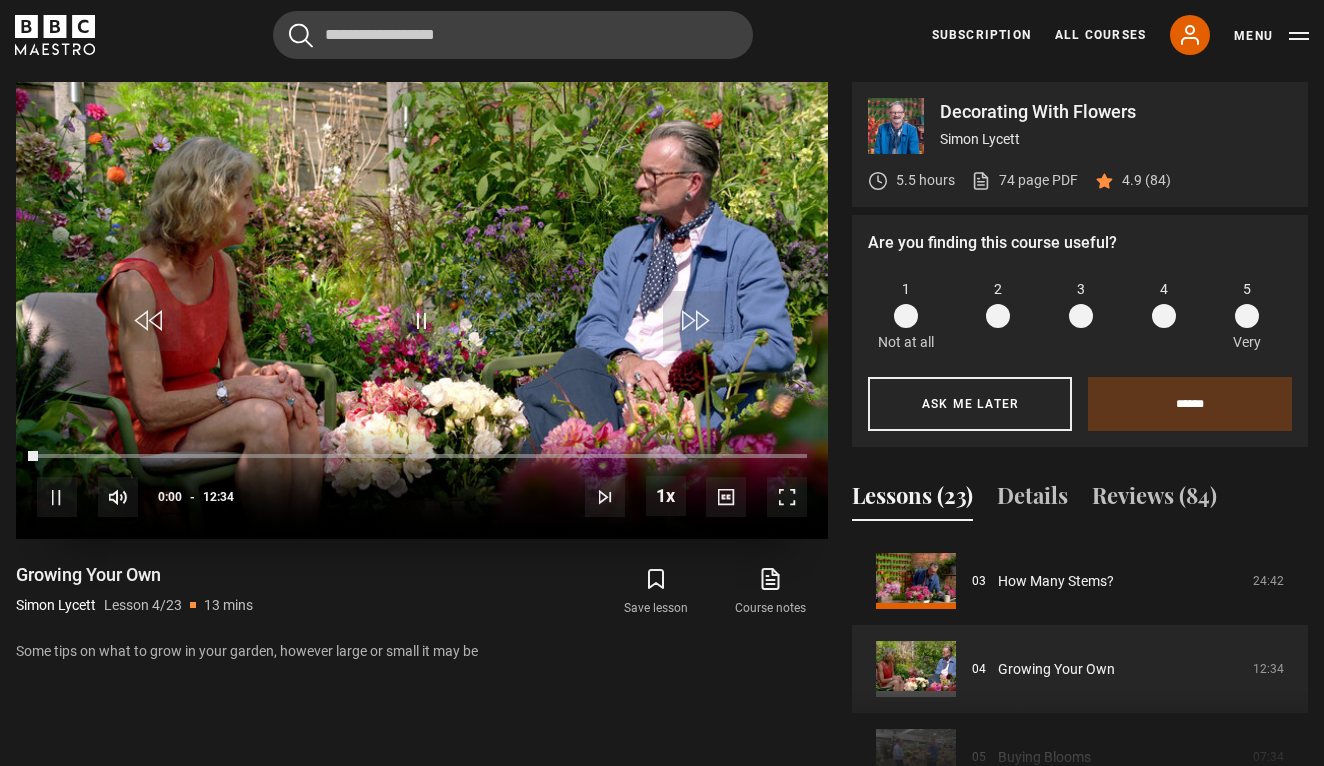 click at bounding box center [787, 497] 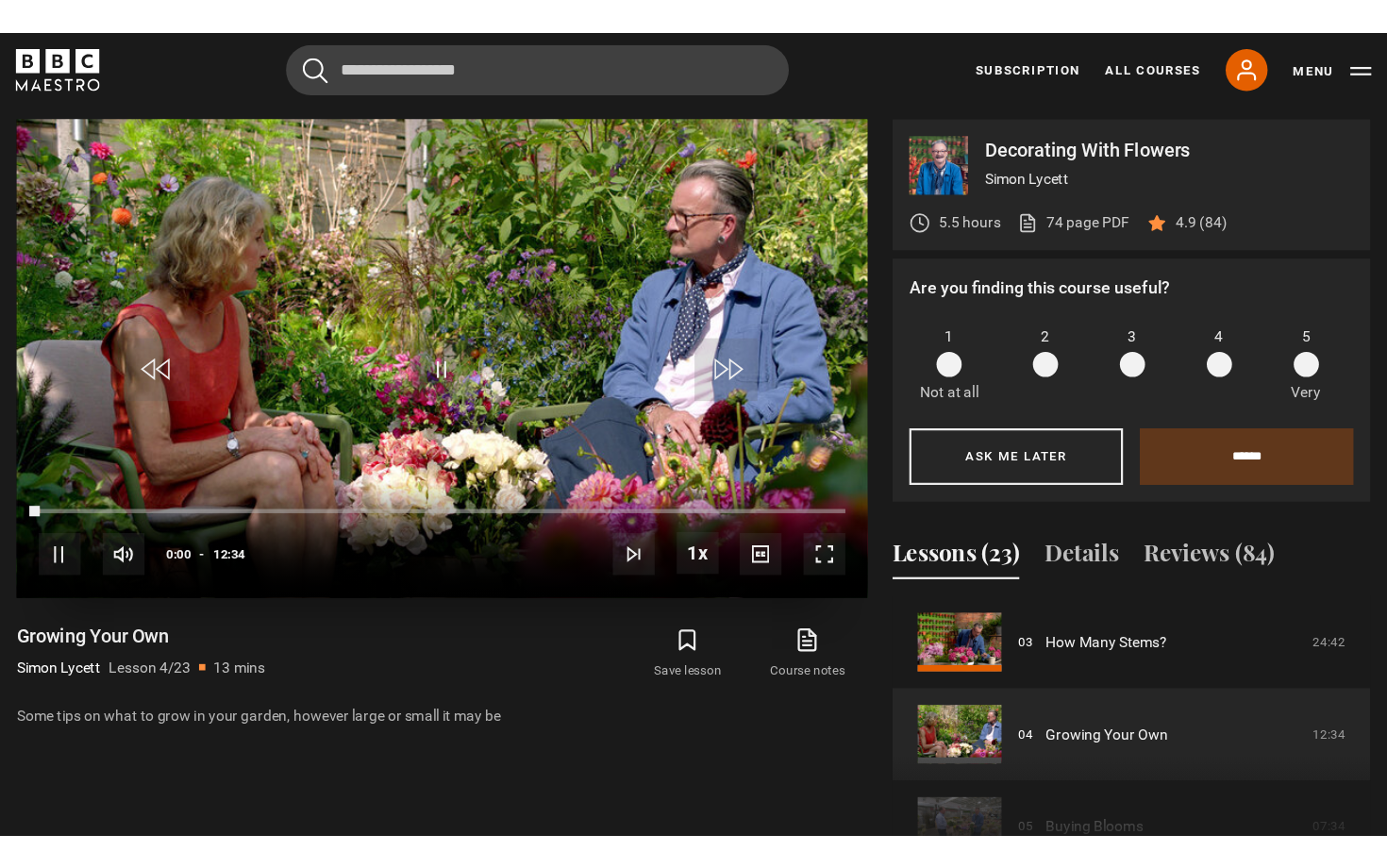 scroll, scrollTop: 0, scrollLeft: 0, axis: both 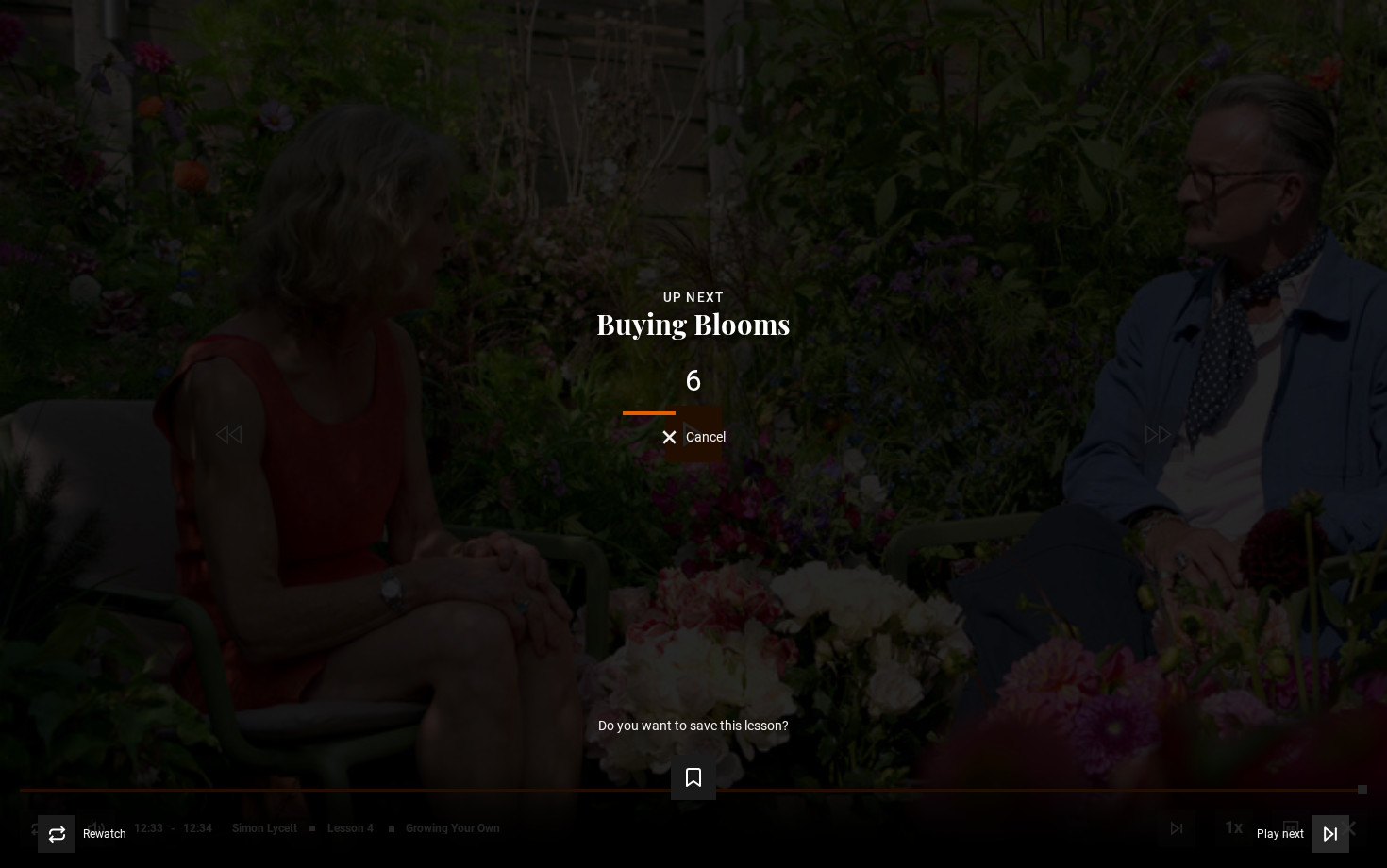 click on "Play next" at bounding box center (1280, 834) 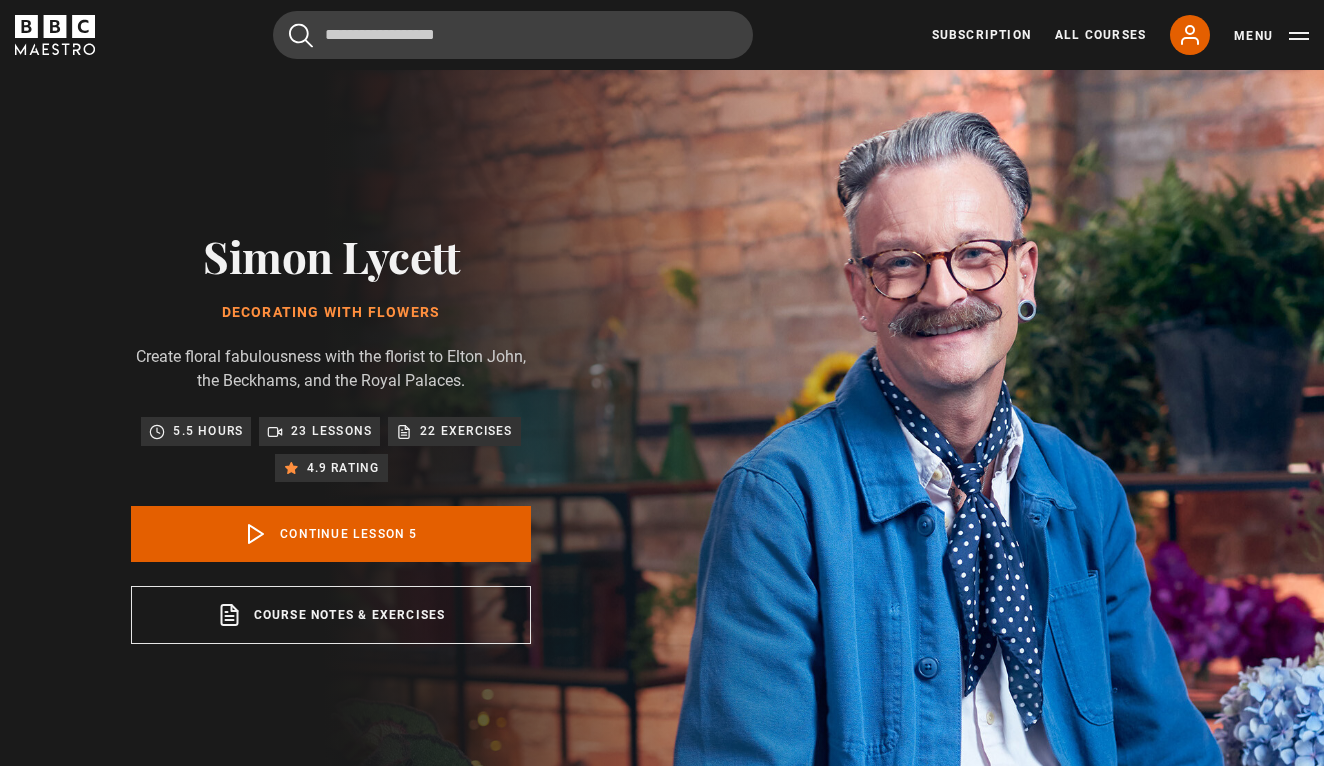 scroll, scrollTop: 865, scrollLeft: 0, axis: vertical 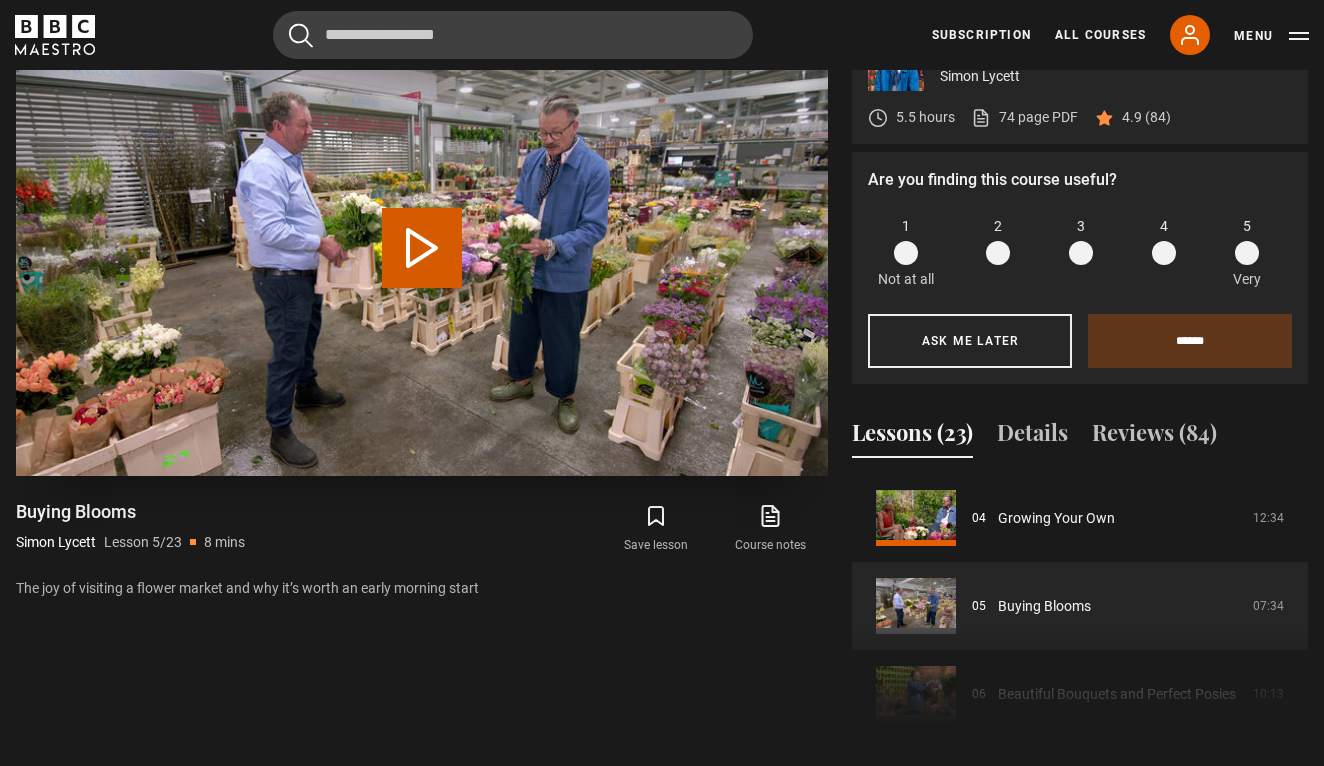 click on "Play Lesson Buying Blooms" at bounding box center [422, 248] 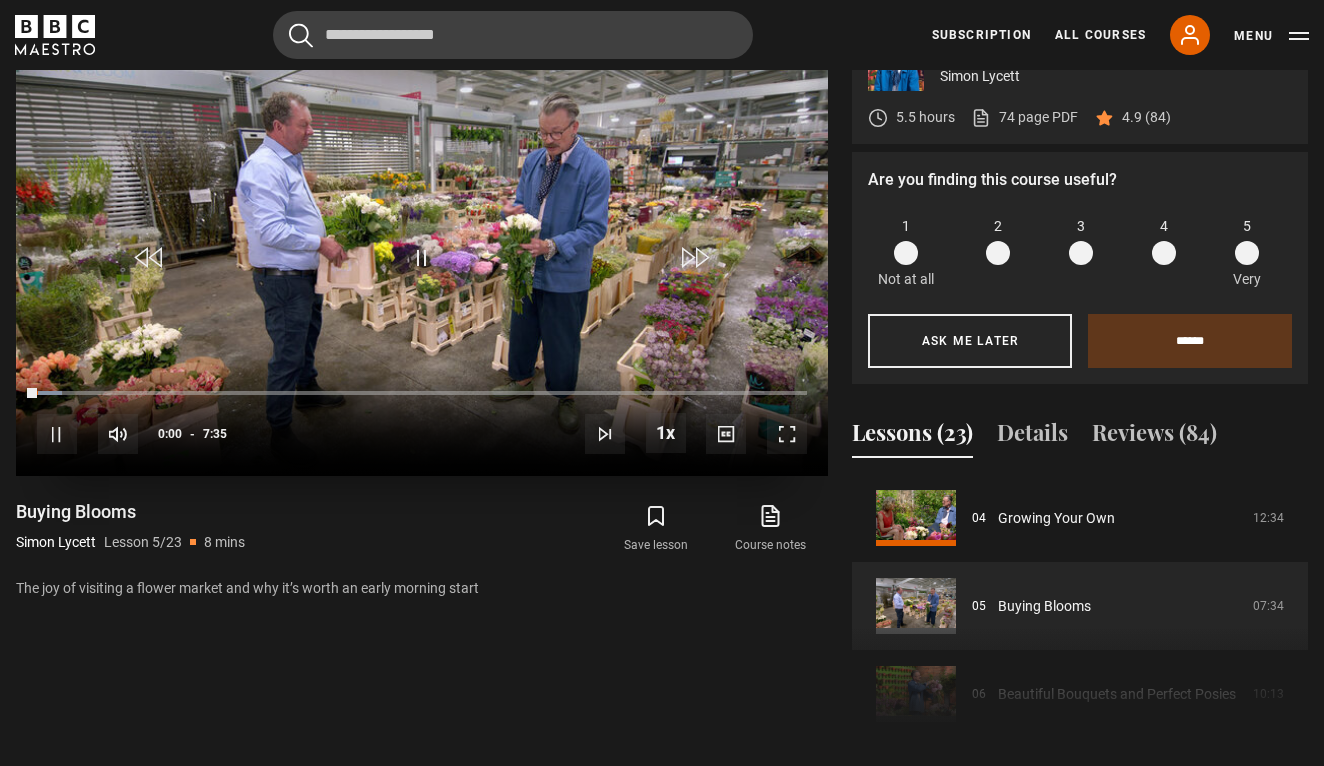 click at bounding box center [787, 434] 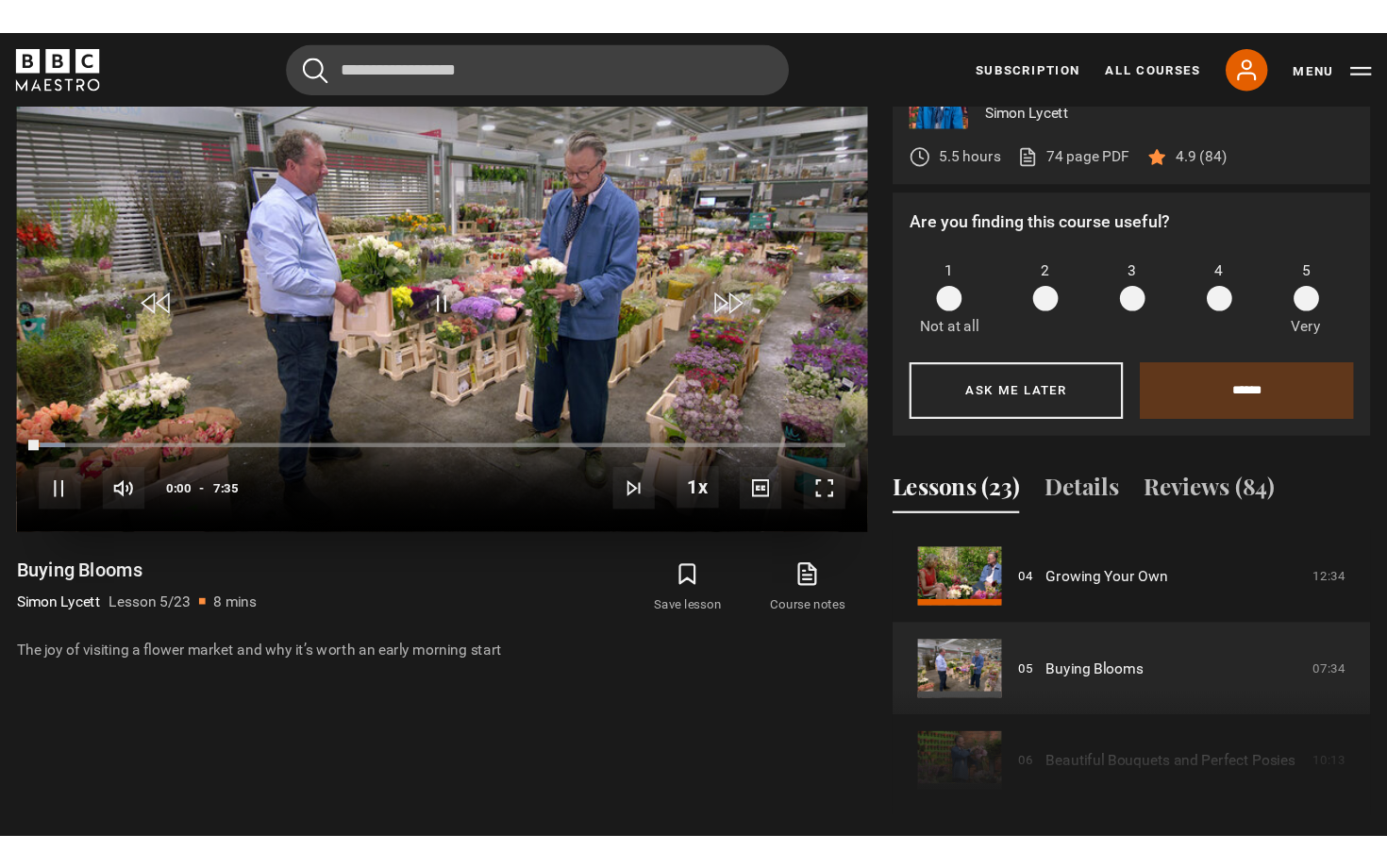 scroll, scrollTop: 0, scrollLeft: 0, axis: both 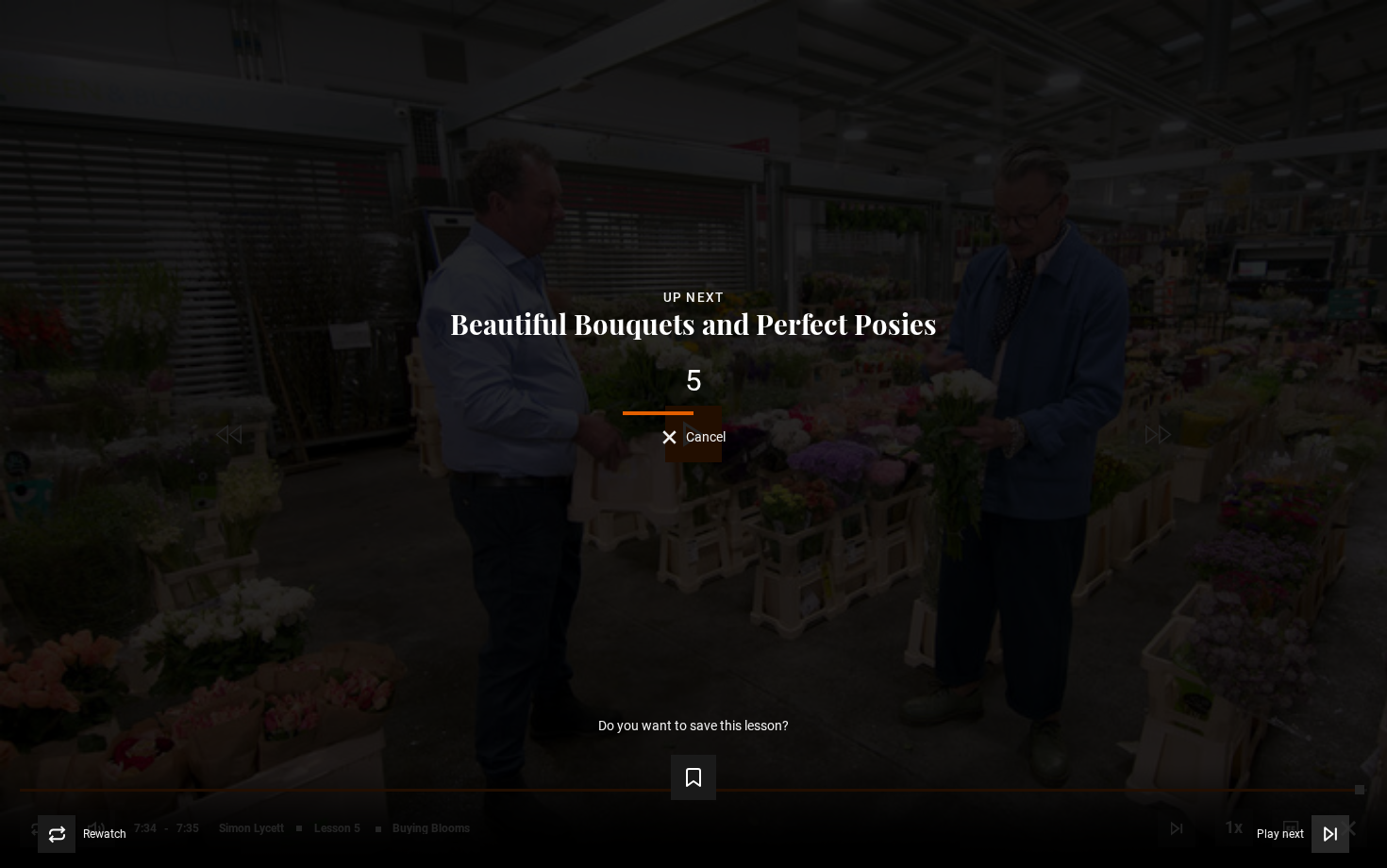 click on "Play next" at bounding box center (1280, 834) 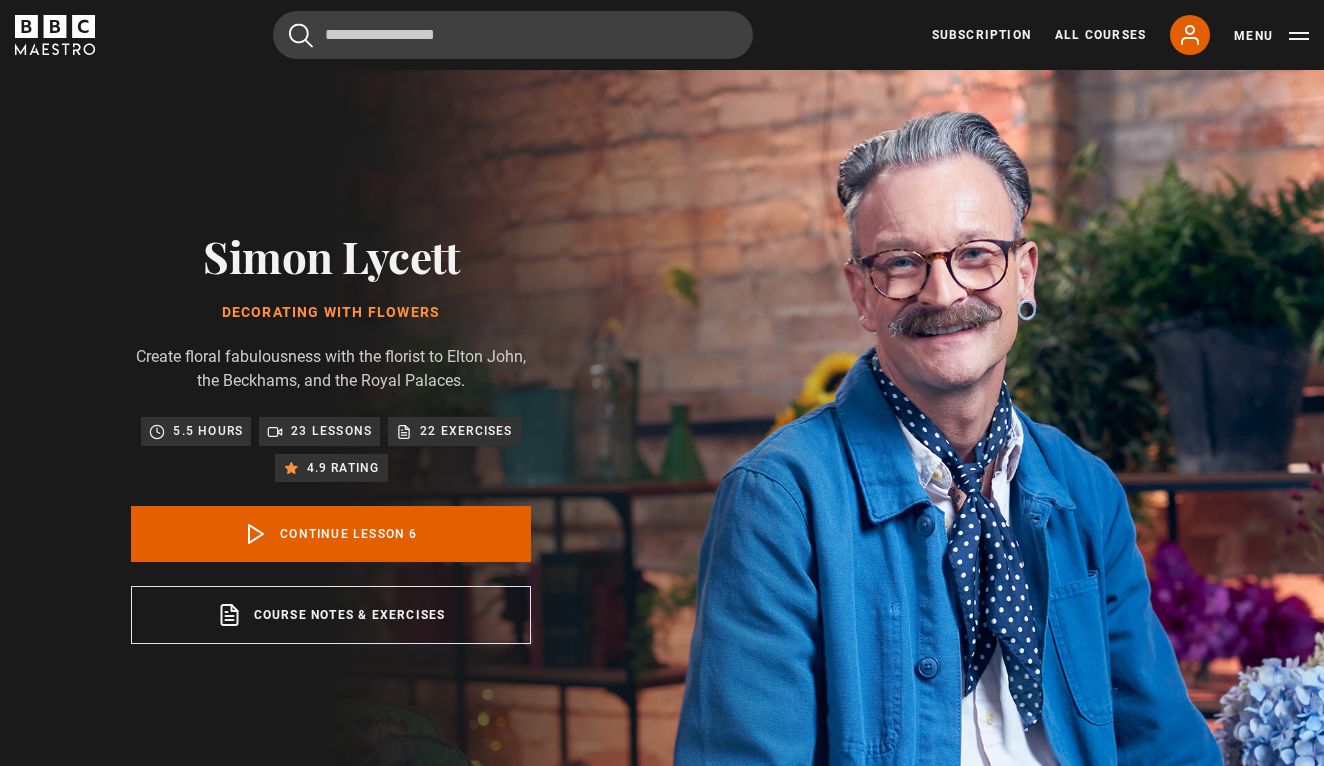 scroll, scrollTop: 865, scrollLeft: 0, axis: vertical 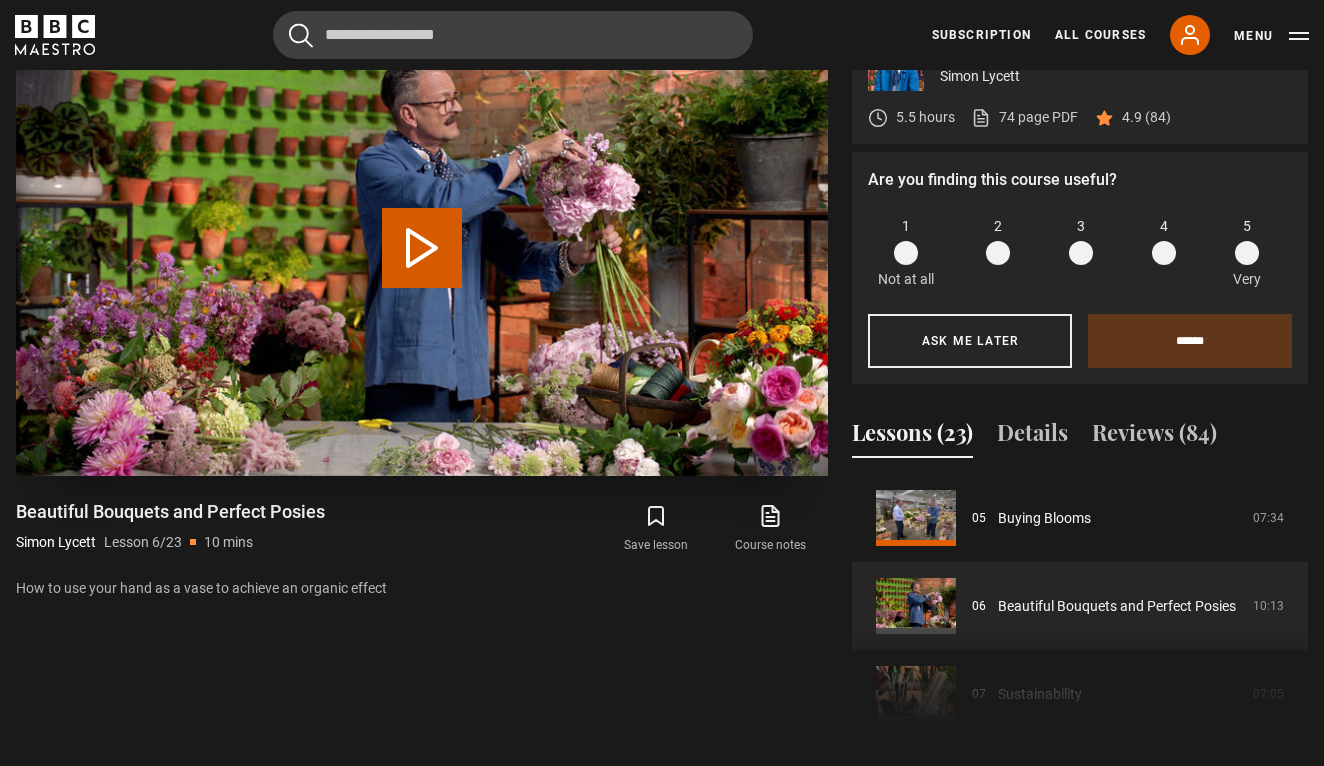 click on "Play Lesson Beautiful Bouquets and Perfect Posies" at bounding box center [422, 248] 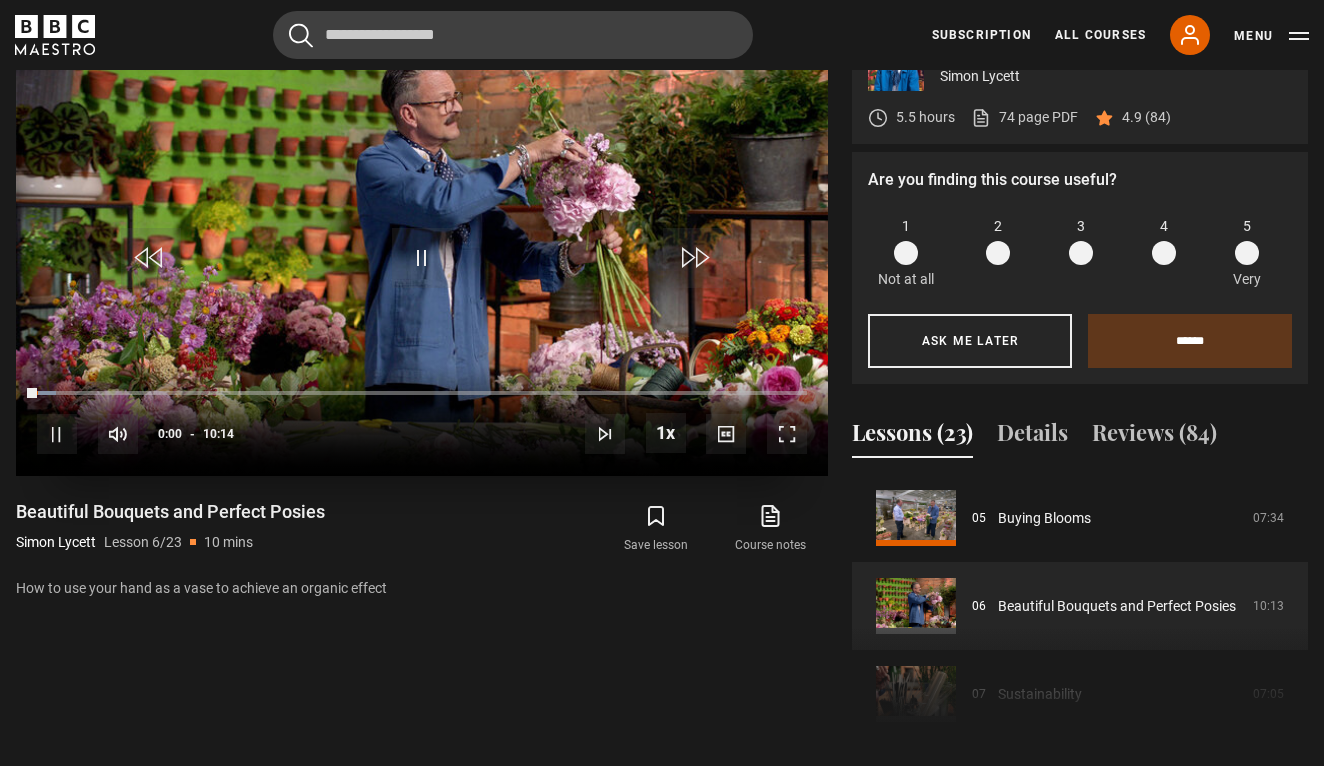 click at bounding box center (787, 434) 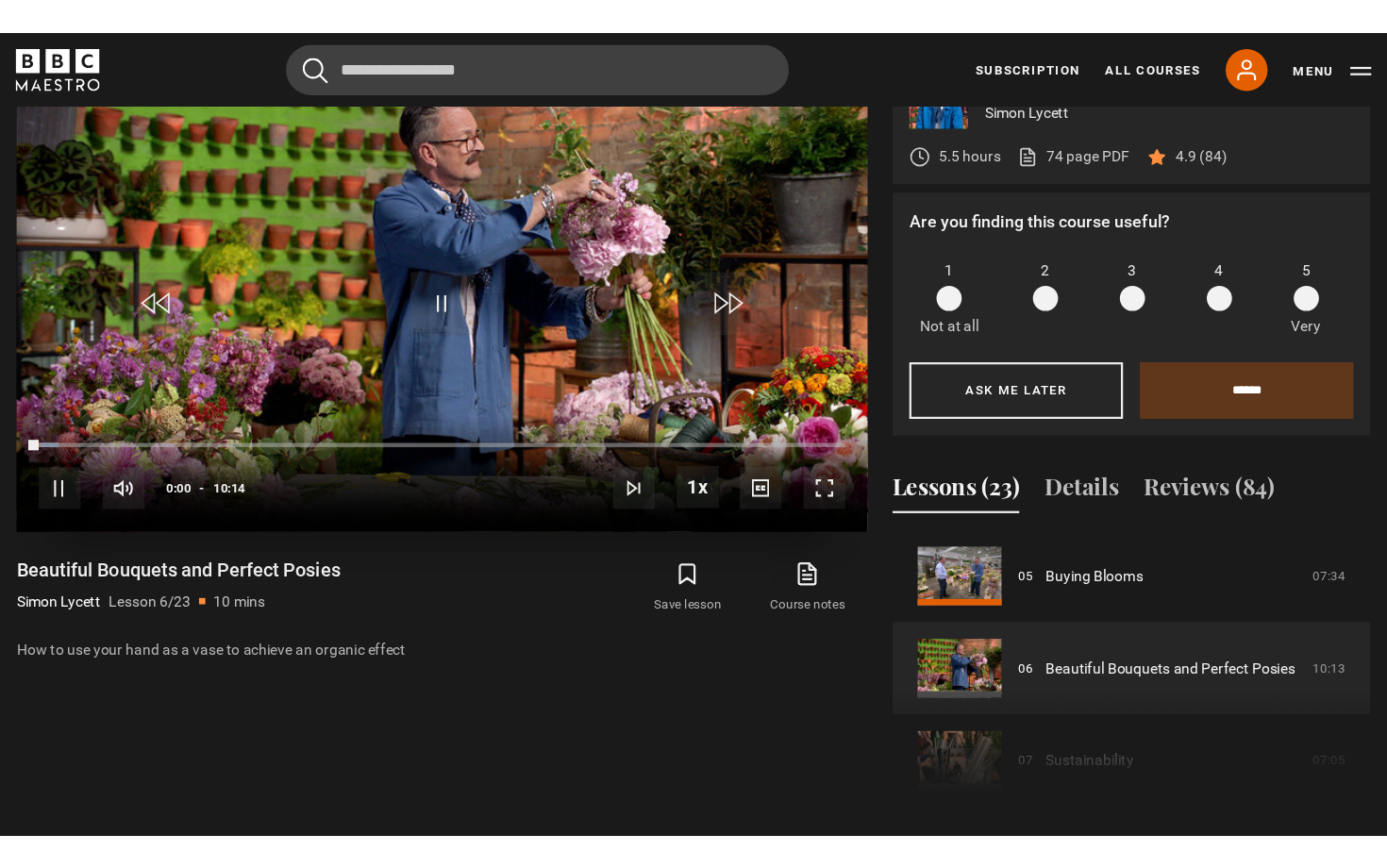 scroll, scrollTop: 0, scrollLeft: 0, axis: both 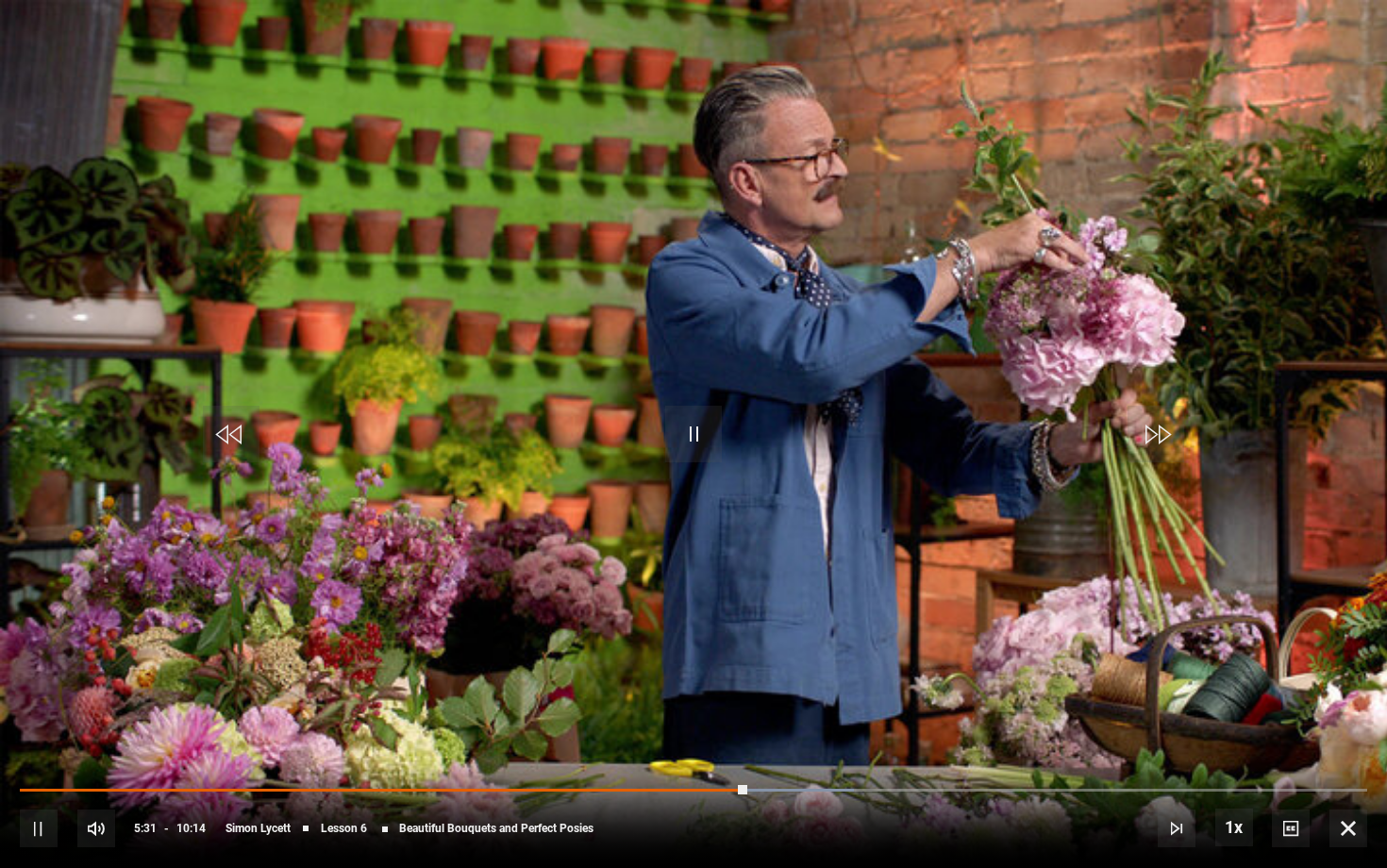 click at bounding box center (694, 434) 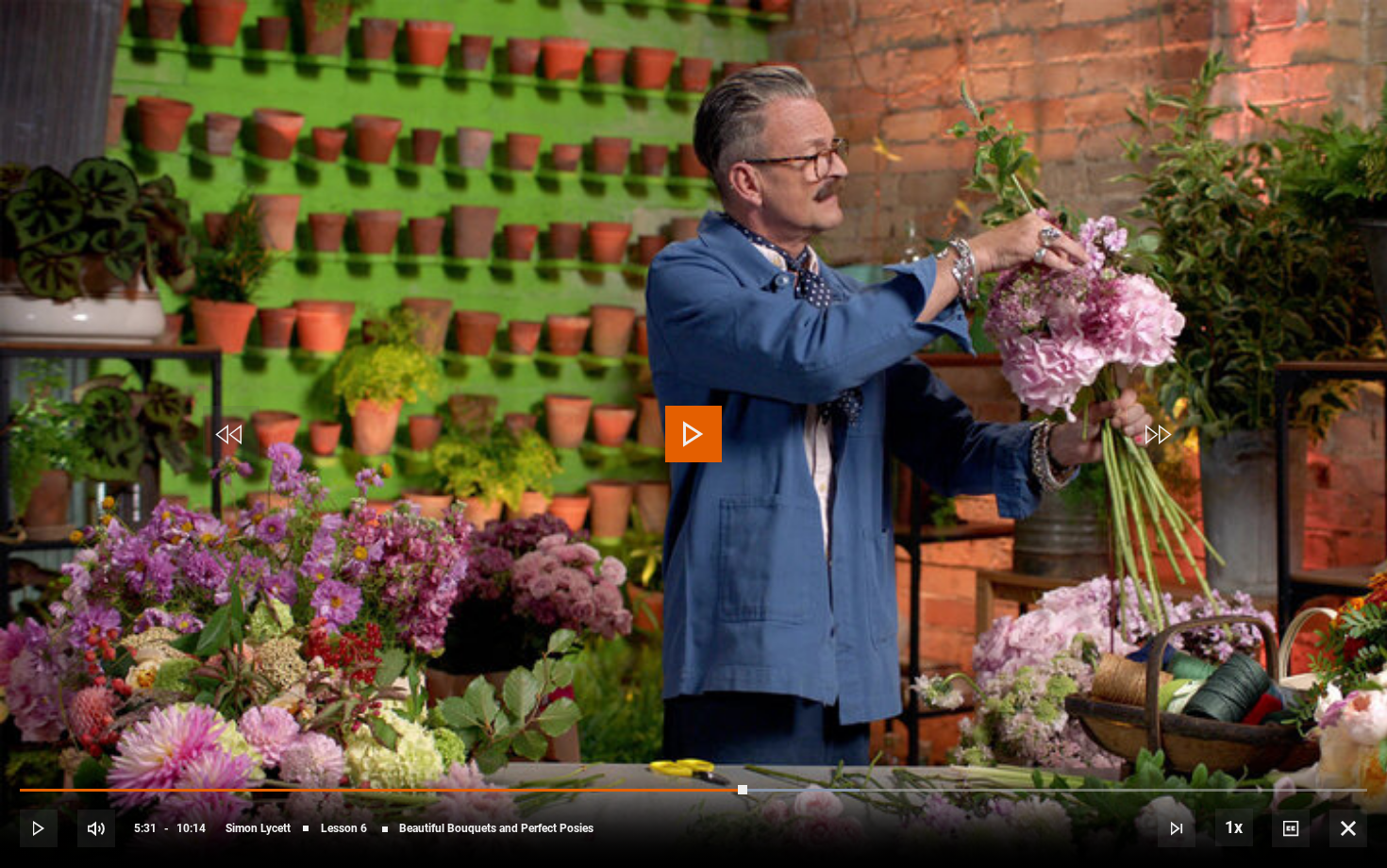 click at bounding box center [694, 434] 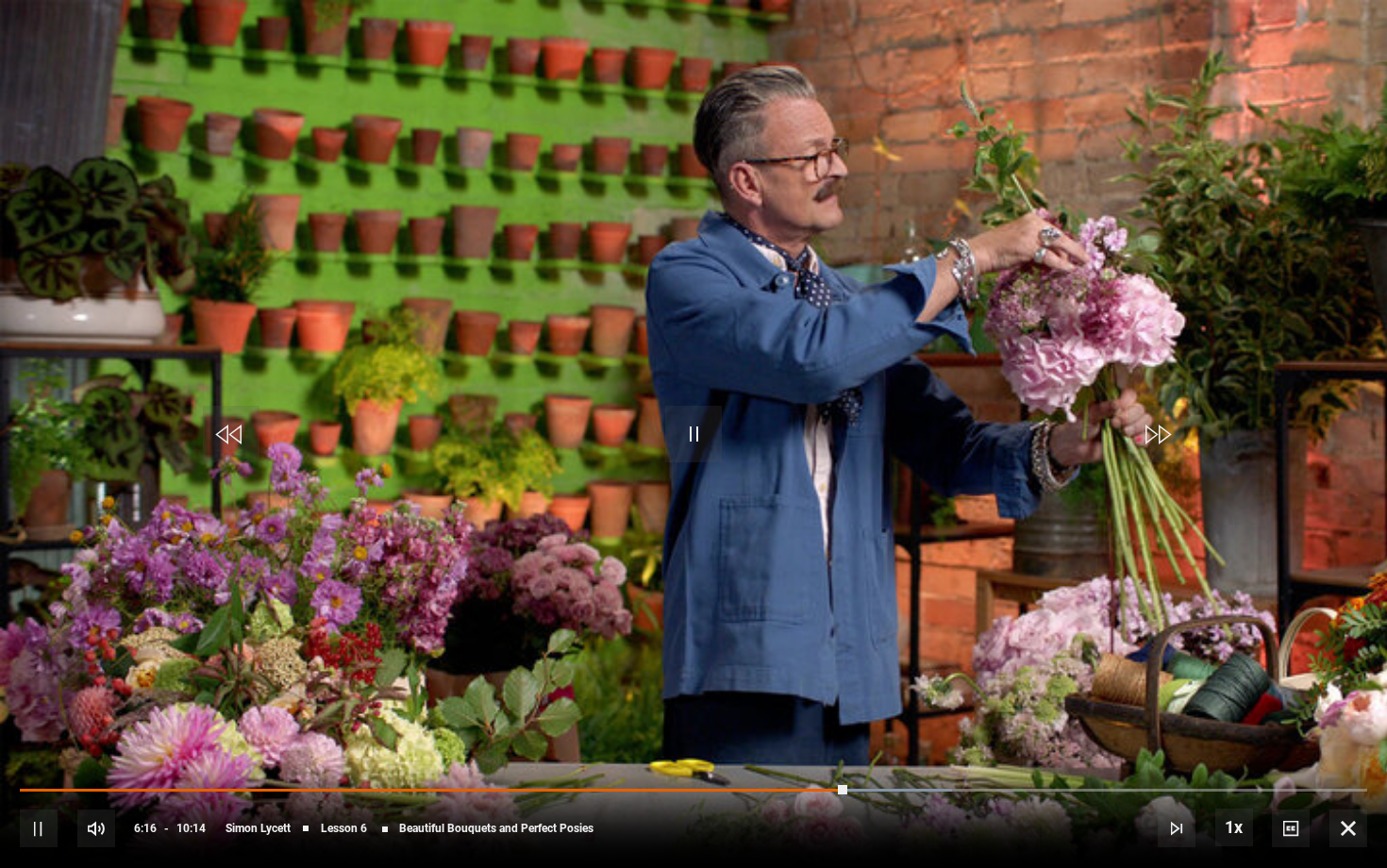 click at bounding box center [694, 434] 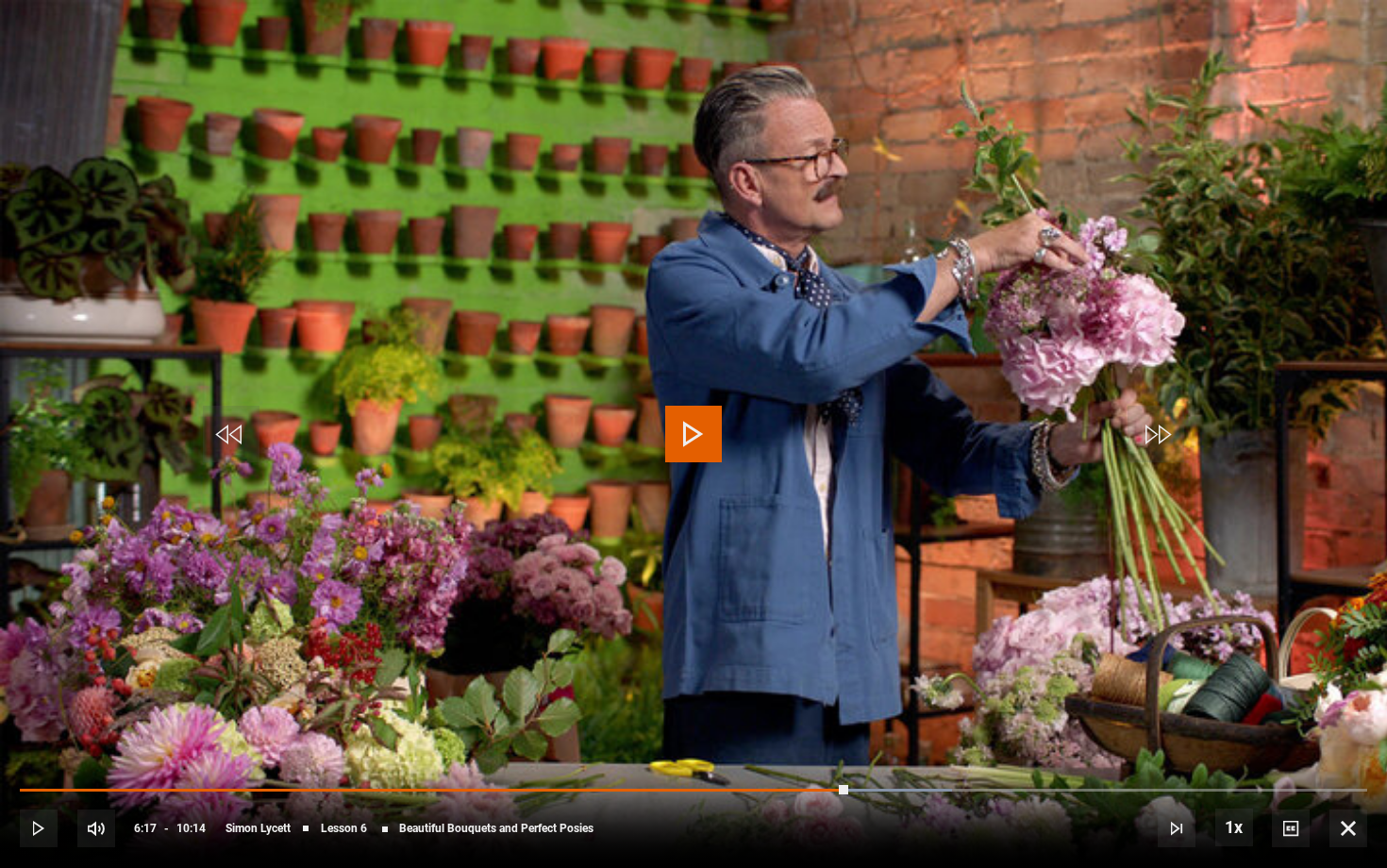 click at bounding box center (694, 434) 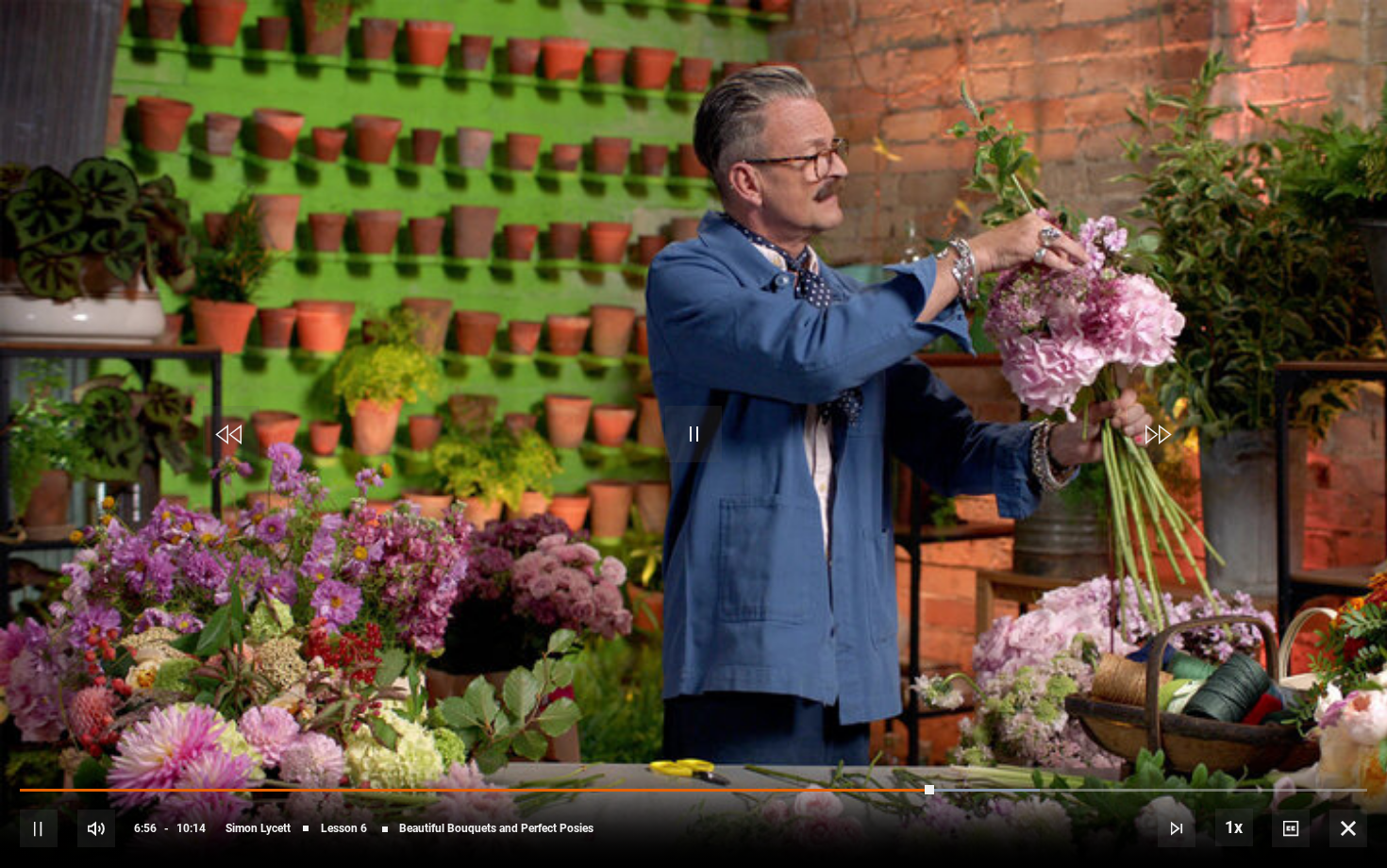 click at bounding box center (694, 434) 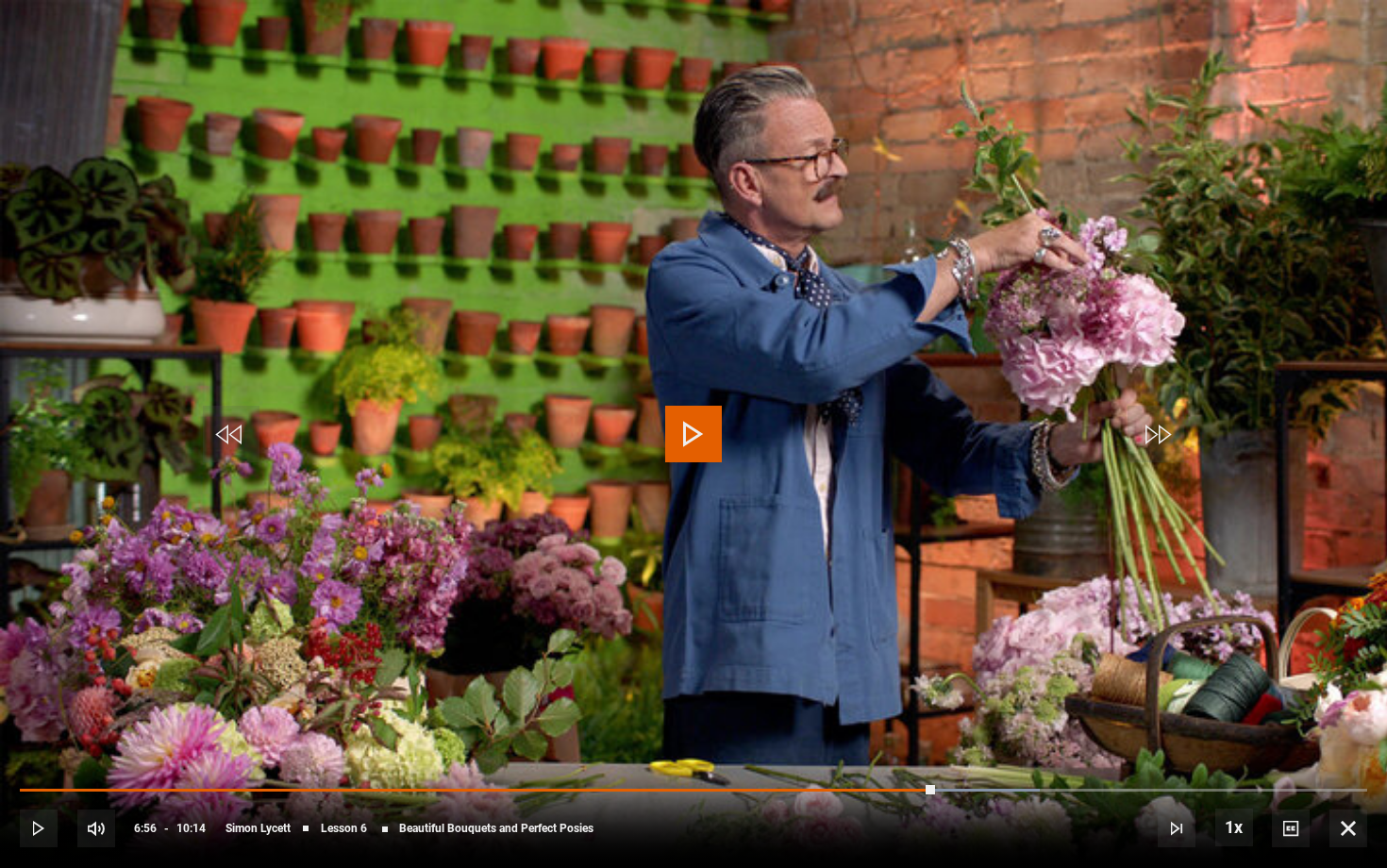 drag, startPoint x: 697, startPoint y: 436, endPoint x: 729, endPoint y: -34, distance: 471.0881 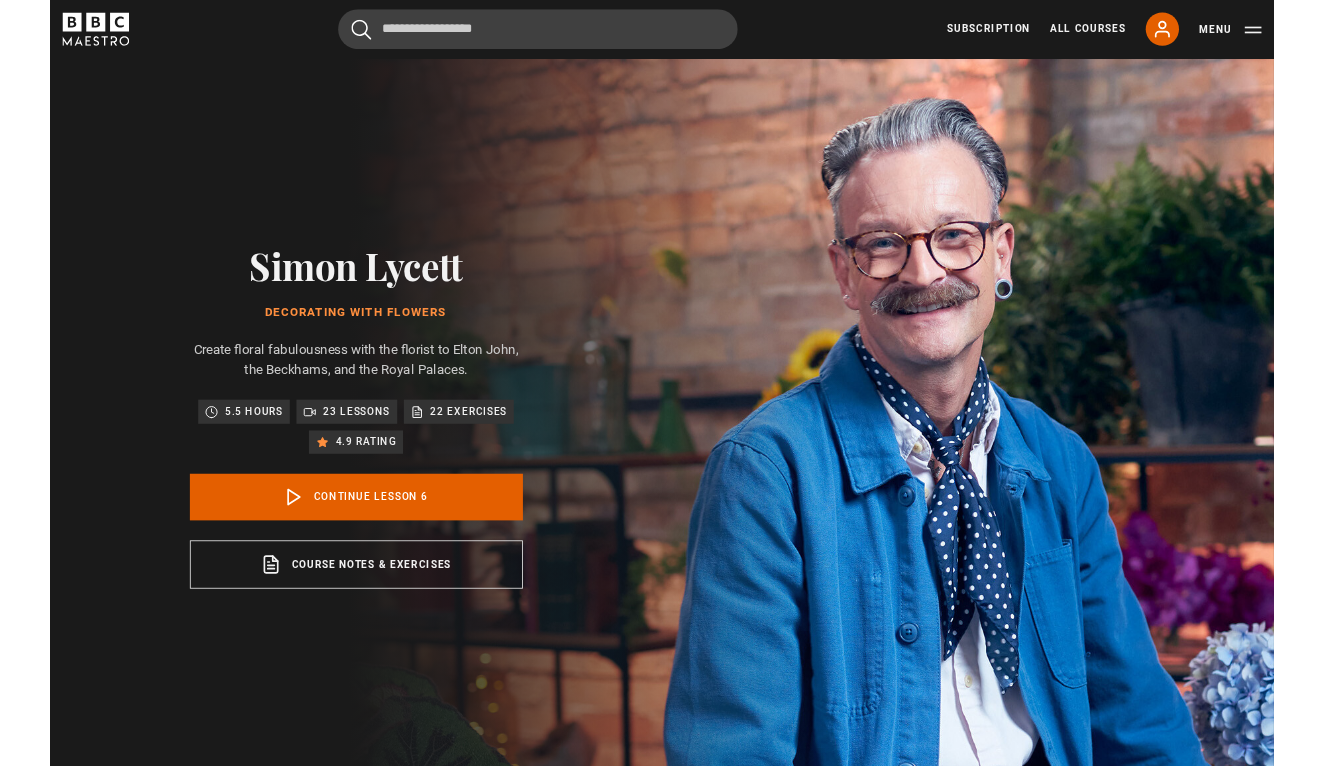 scroll, scrollTop: 865, scrollLeft: 0, axis: vertical 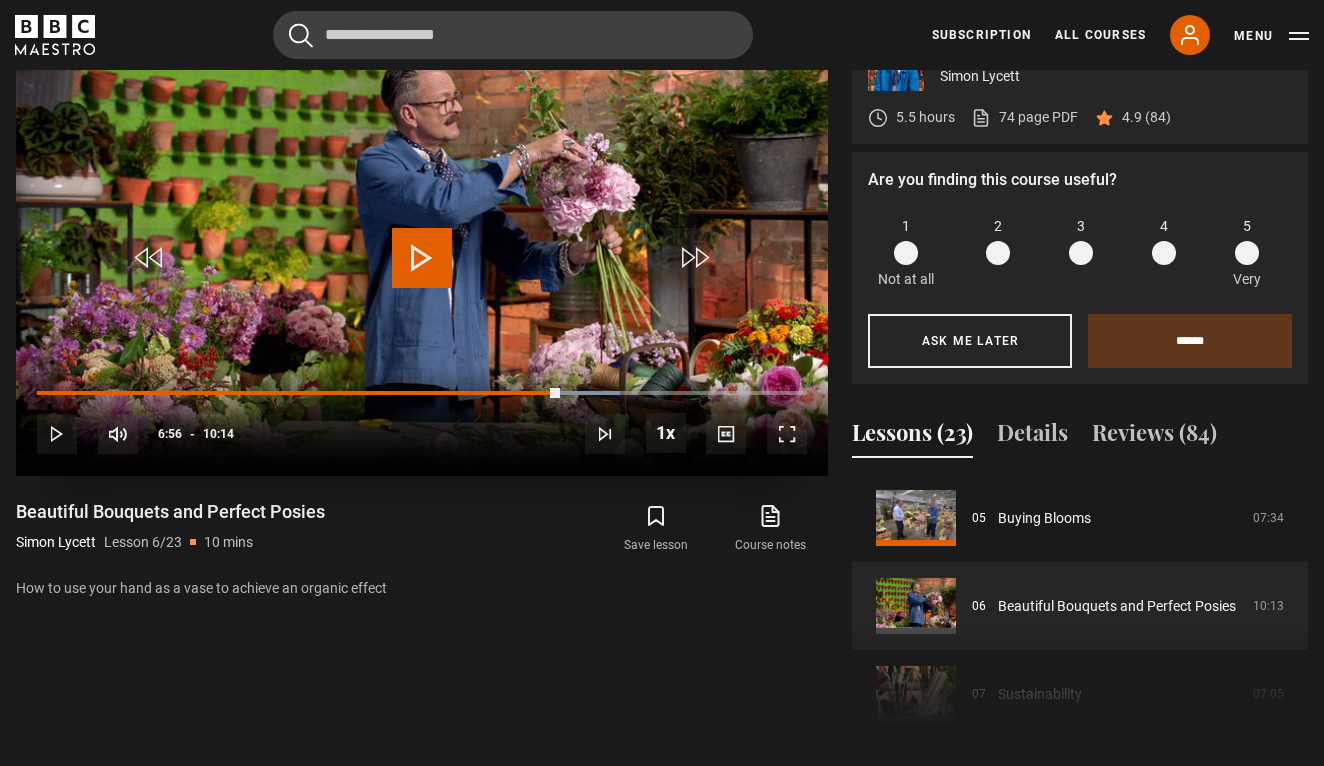 click at bounding box center [422, 258] 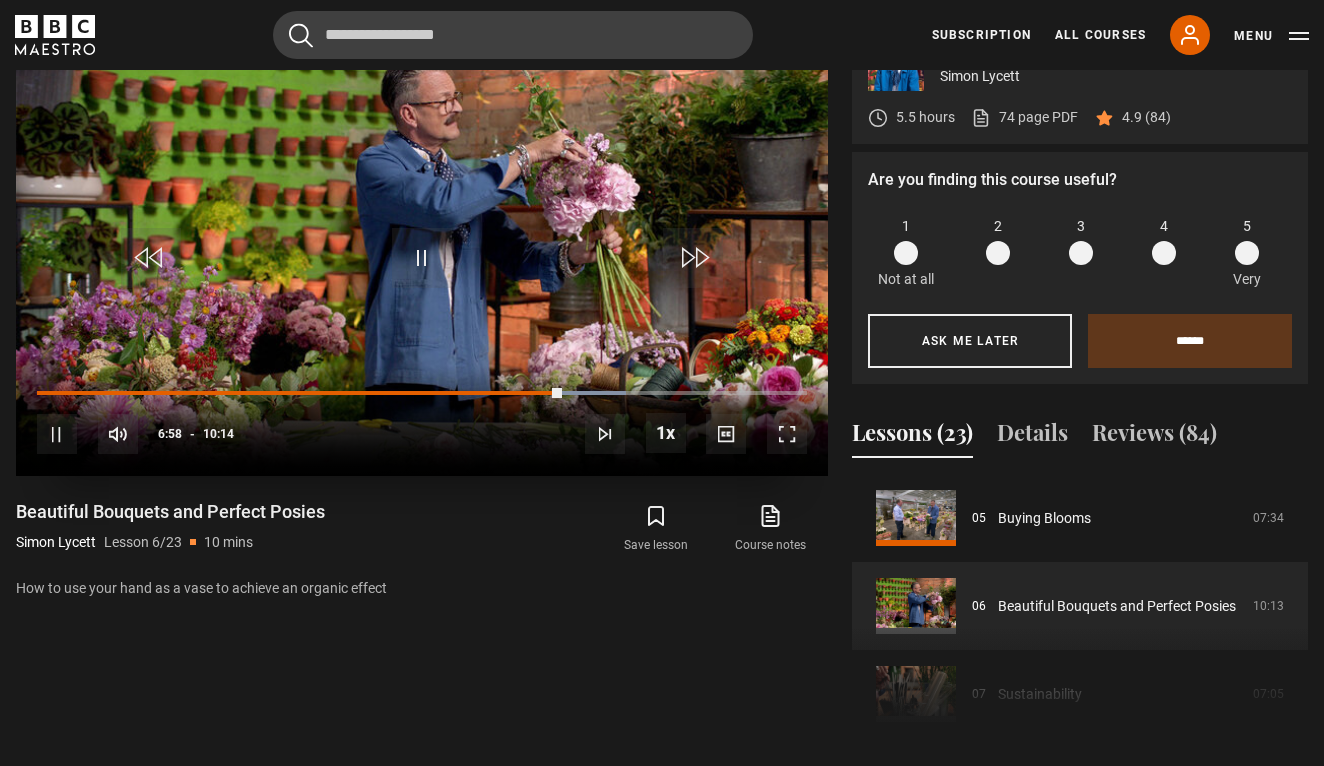 click at bounding box center [787, 434] 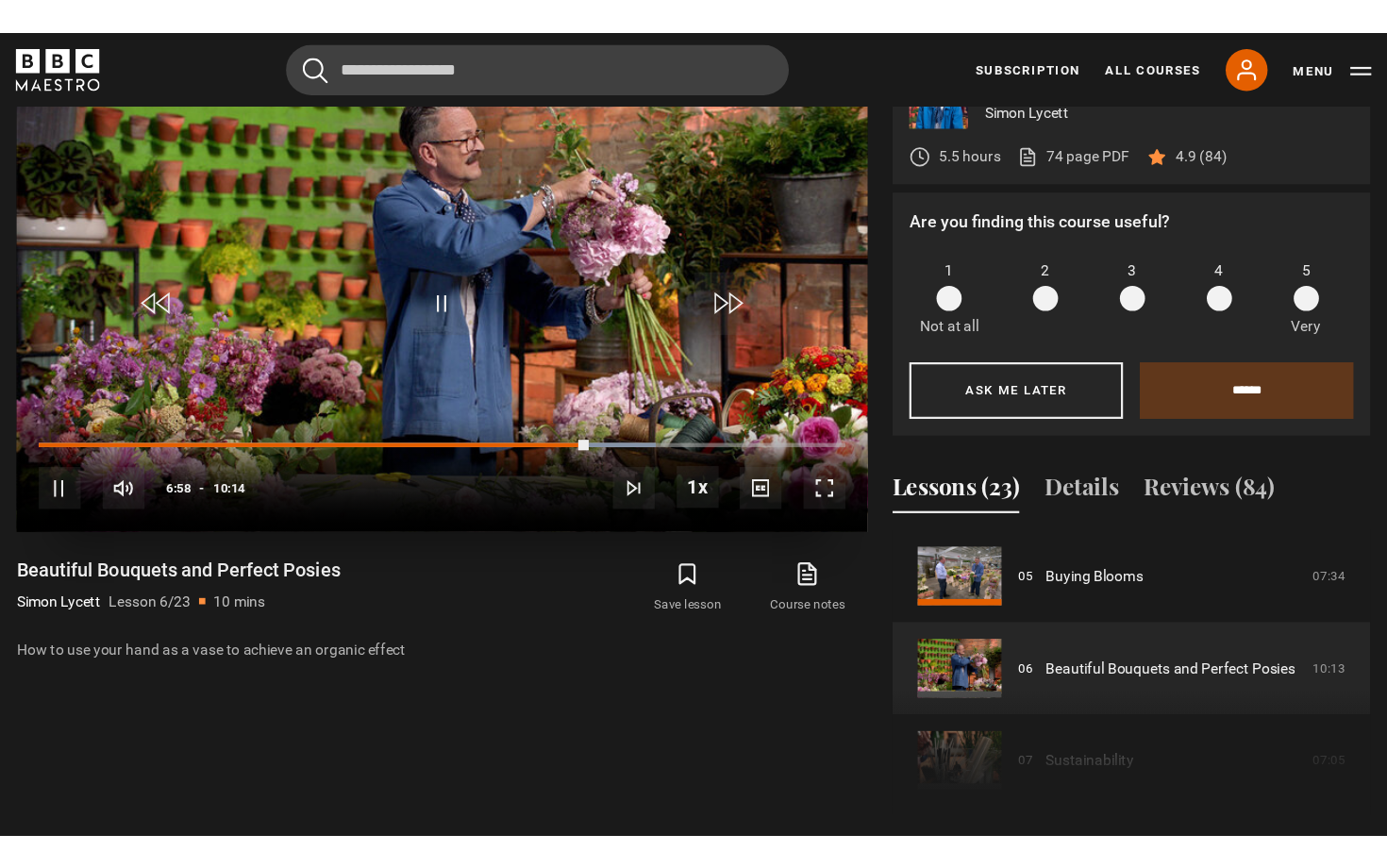 scroll, scrollTop: 0, scrollLeft: 0, axis: both 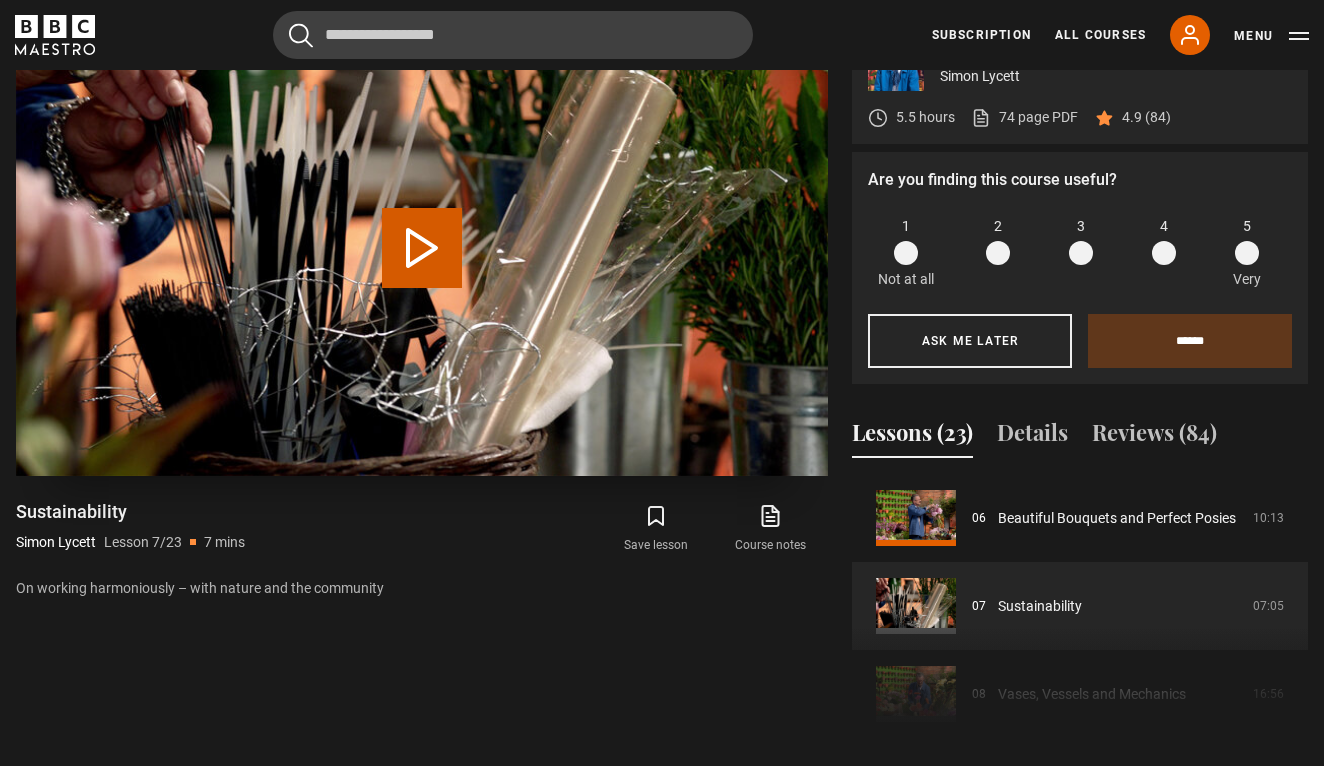 click on "Play Lesson Sustainability" at bounding box center (422, 248) 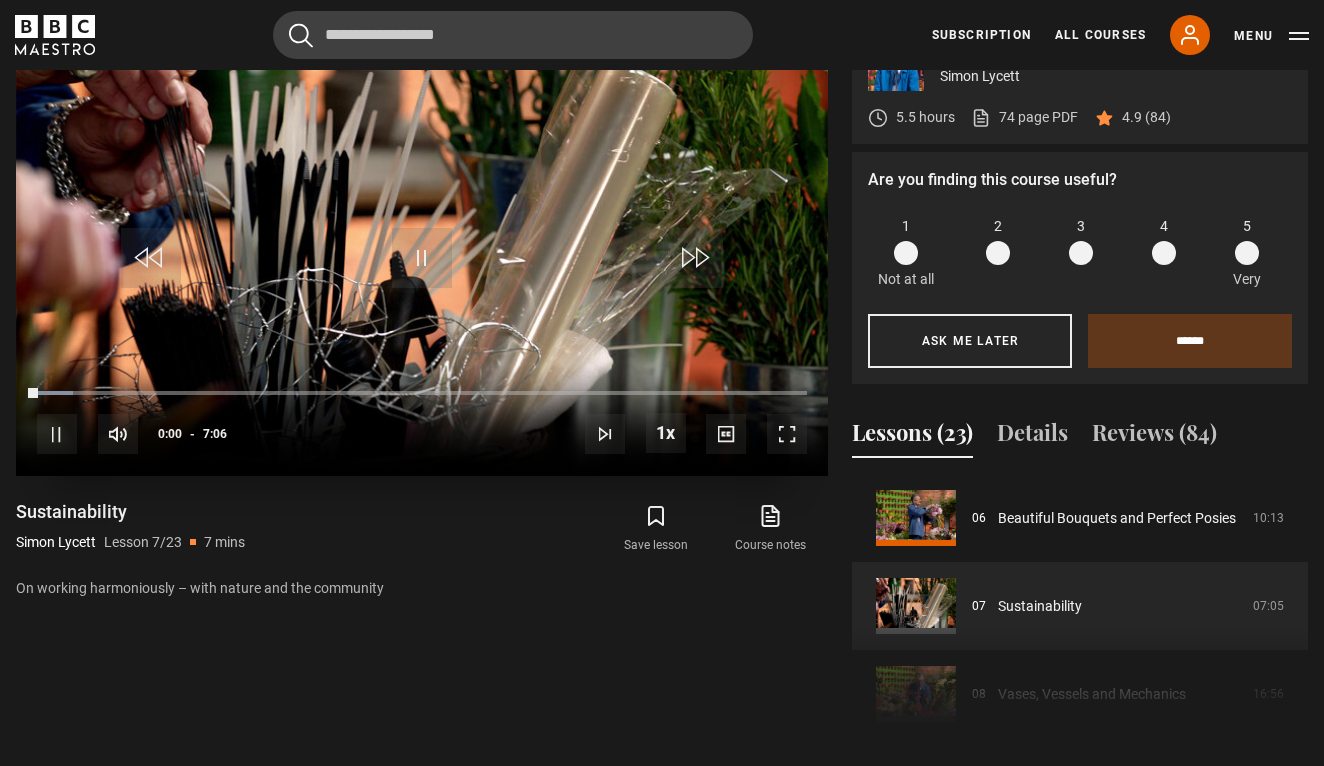 click at bounding box center (787, 434) 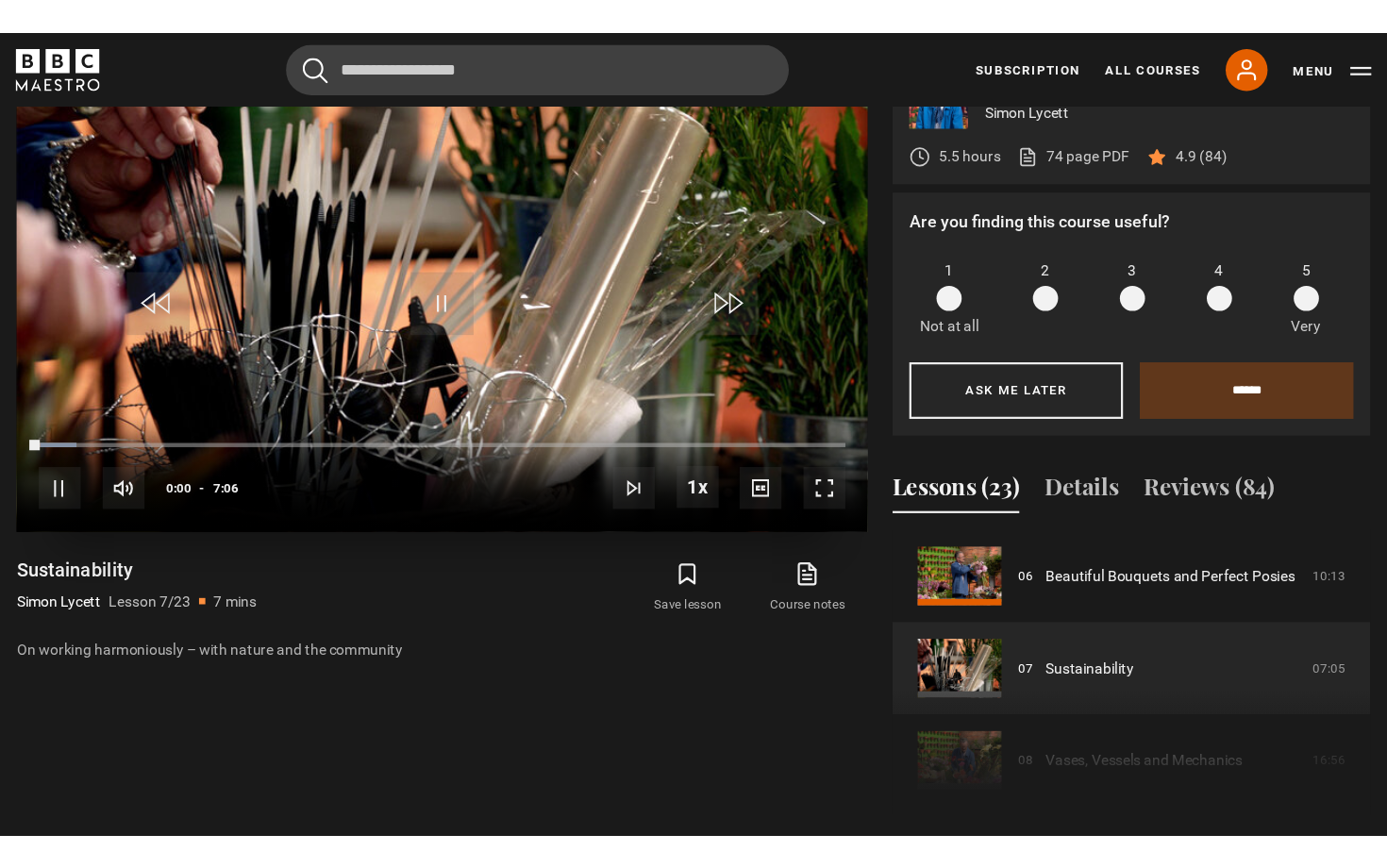 scroll, scrollTop: 0, scrollLeft: 0, axis: both 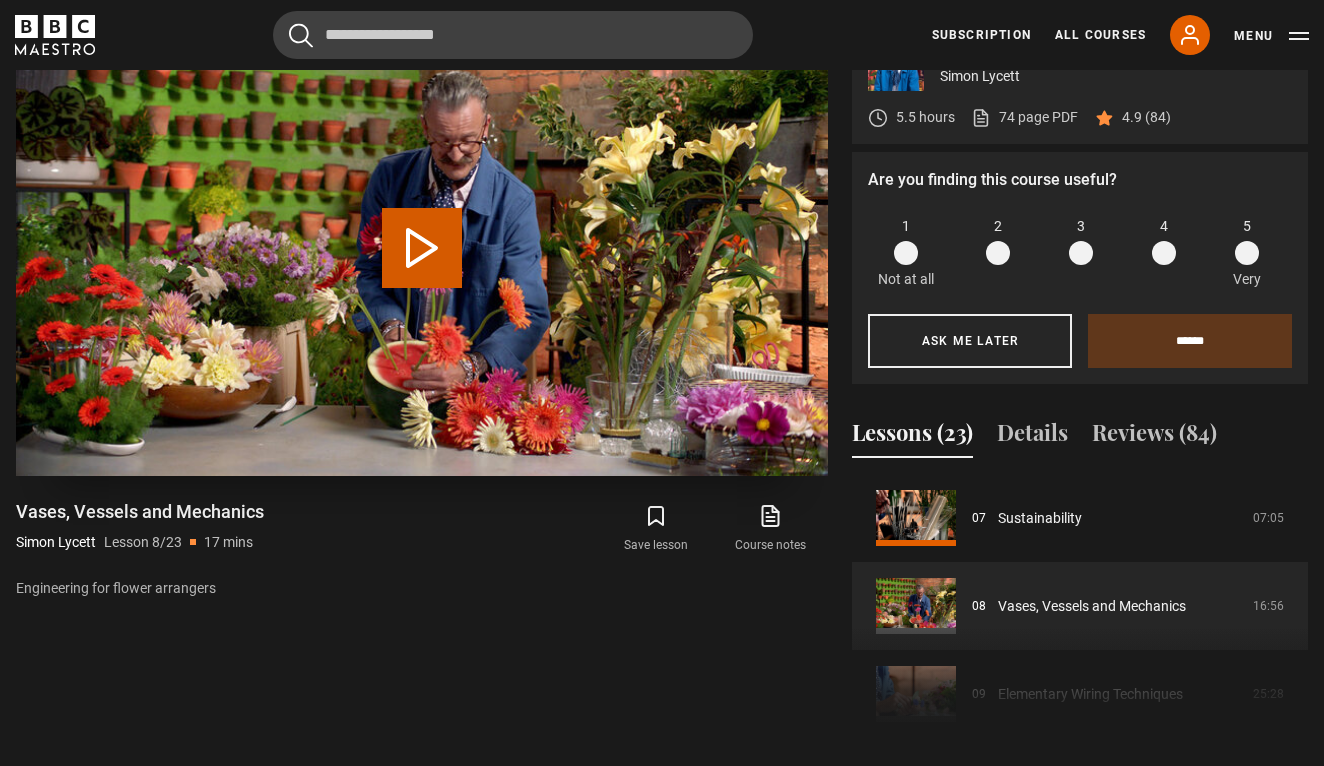 click on "Play Lesson Vases, Vessels and Mechanics" at bounding box center (422, 248) 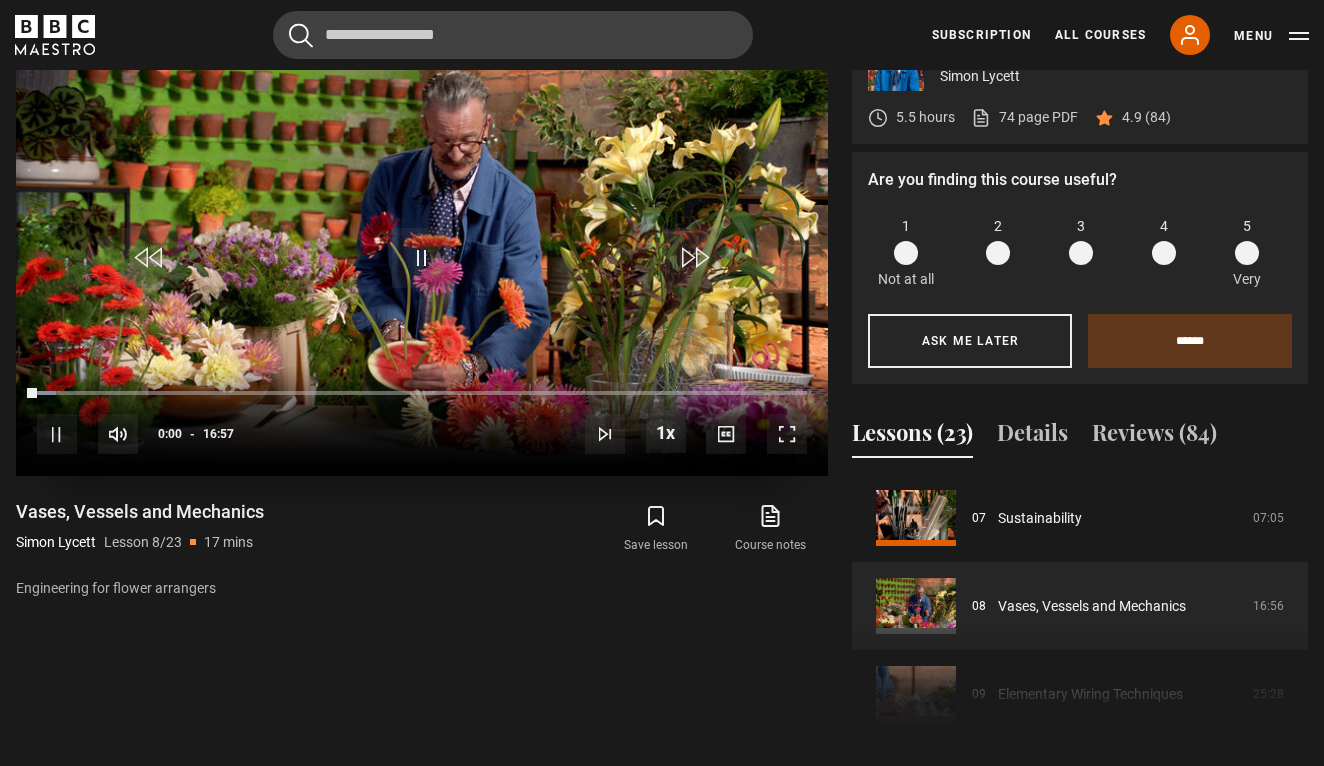 click at bounding box center [787, 434] 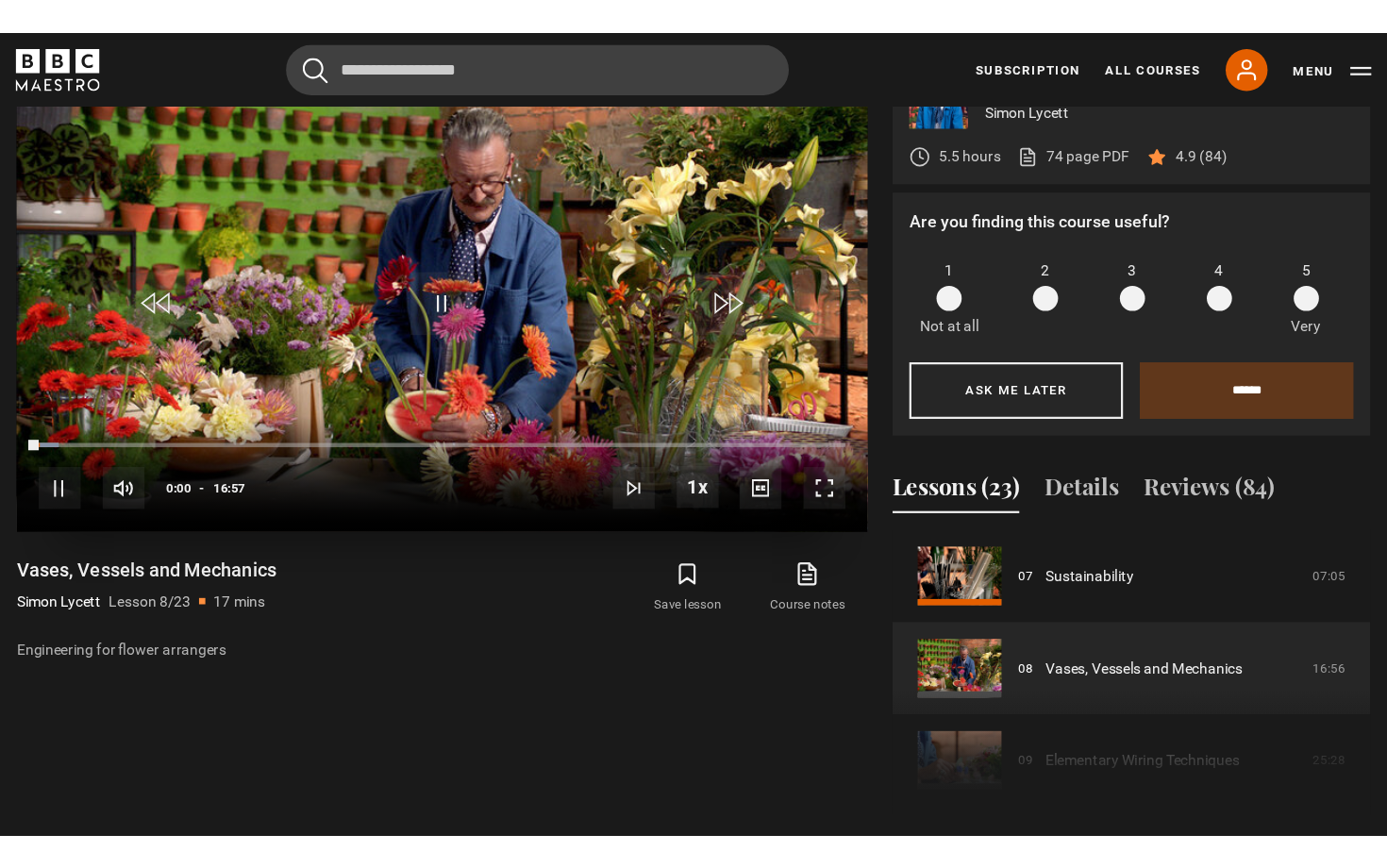 scroll, scrollTop: 0, scrollLeft: 0, axis: both 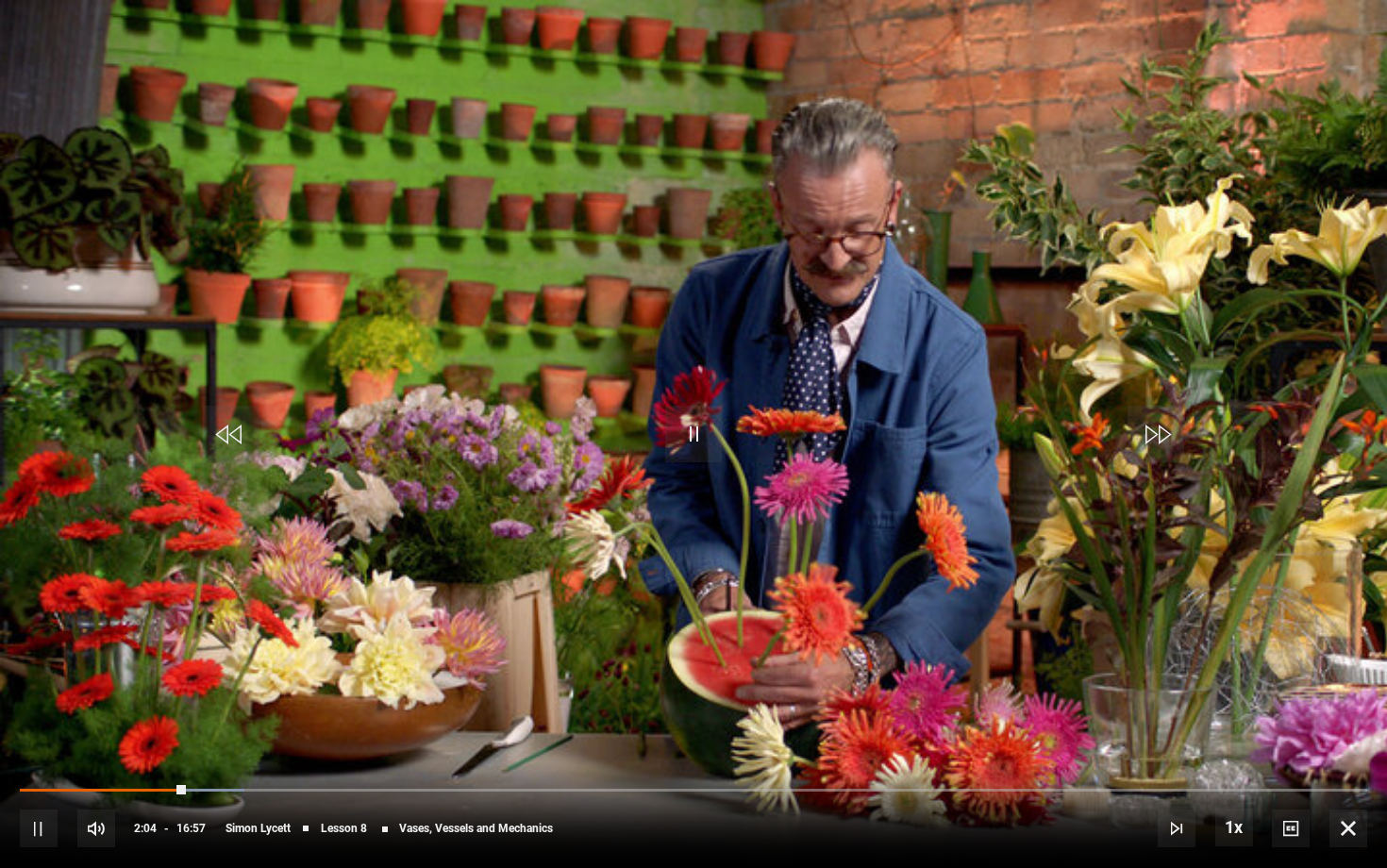 click at bounding box center (694, 434) 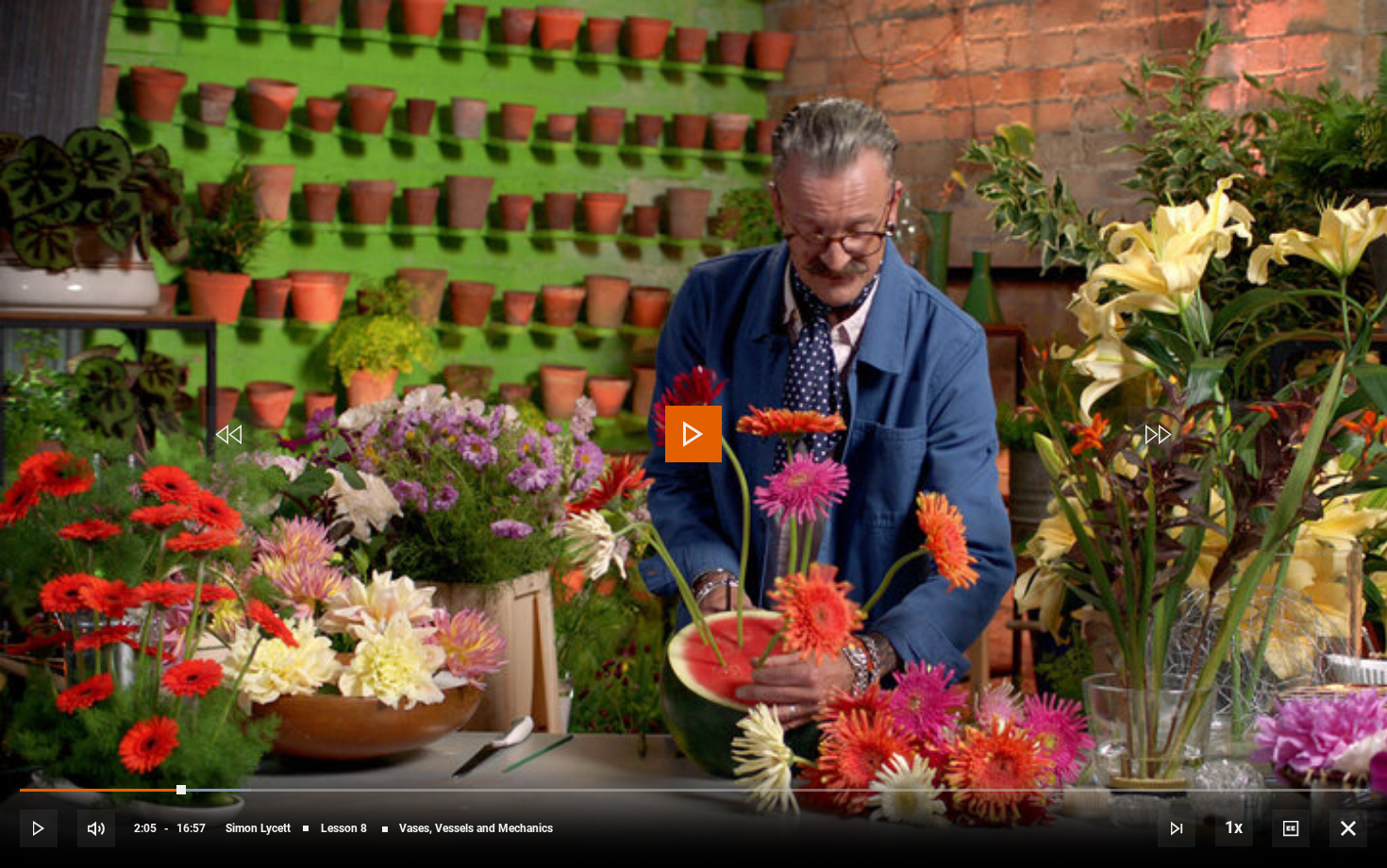 click at bounding box center [694, 434] 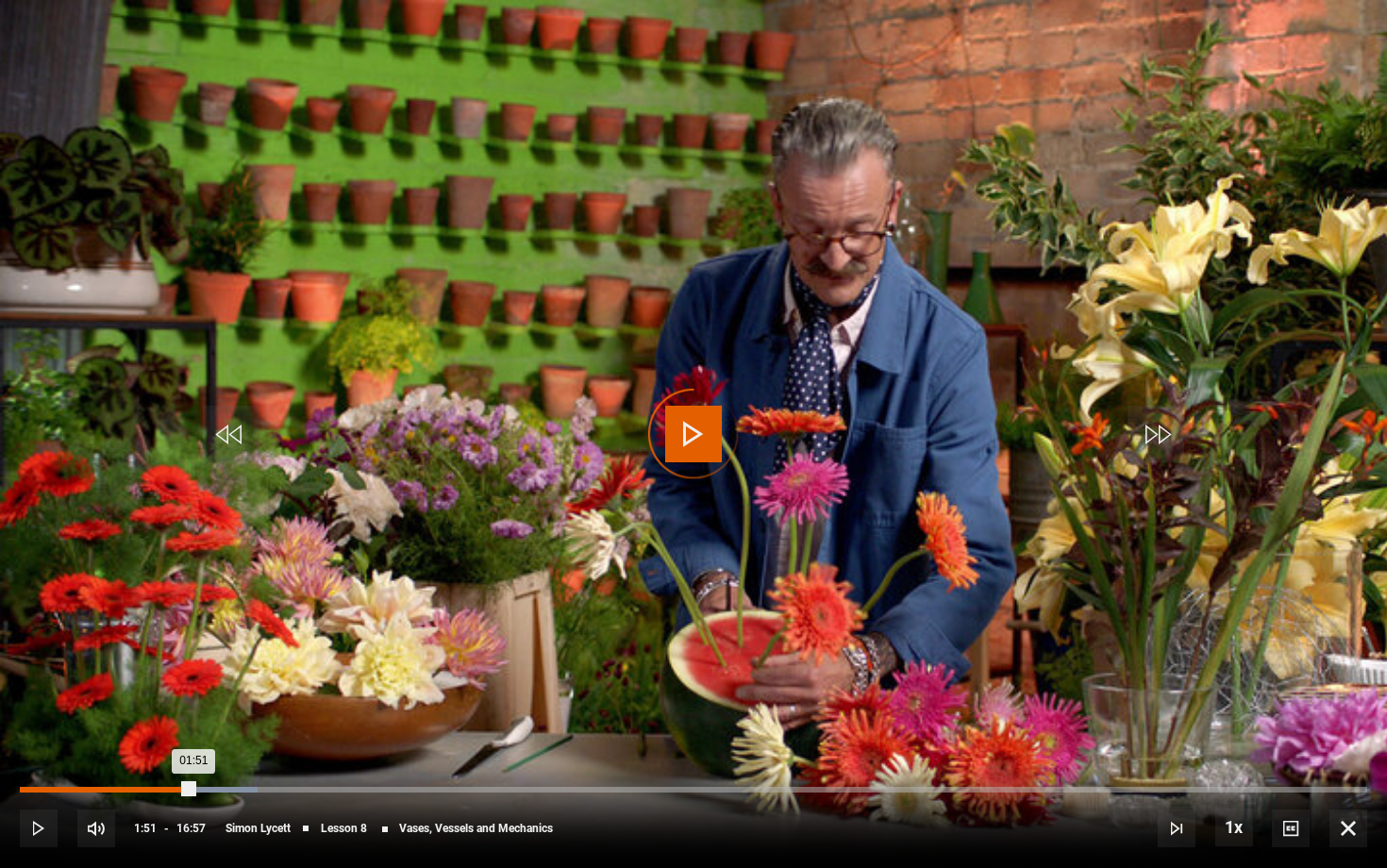 click on "01:51" at bounding box center [169, 790] 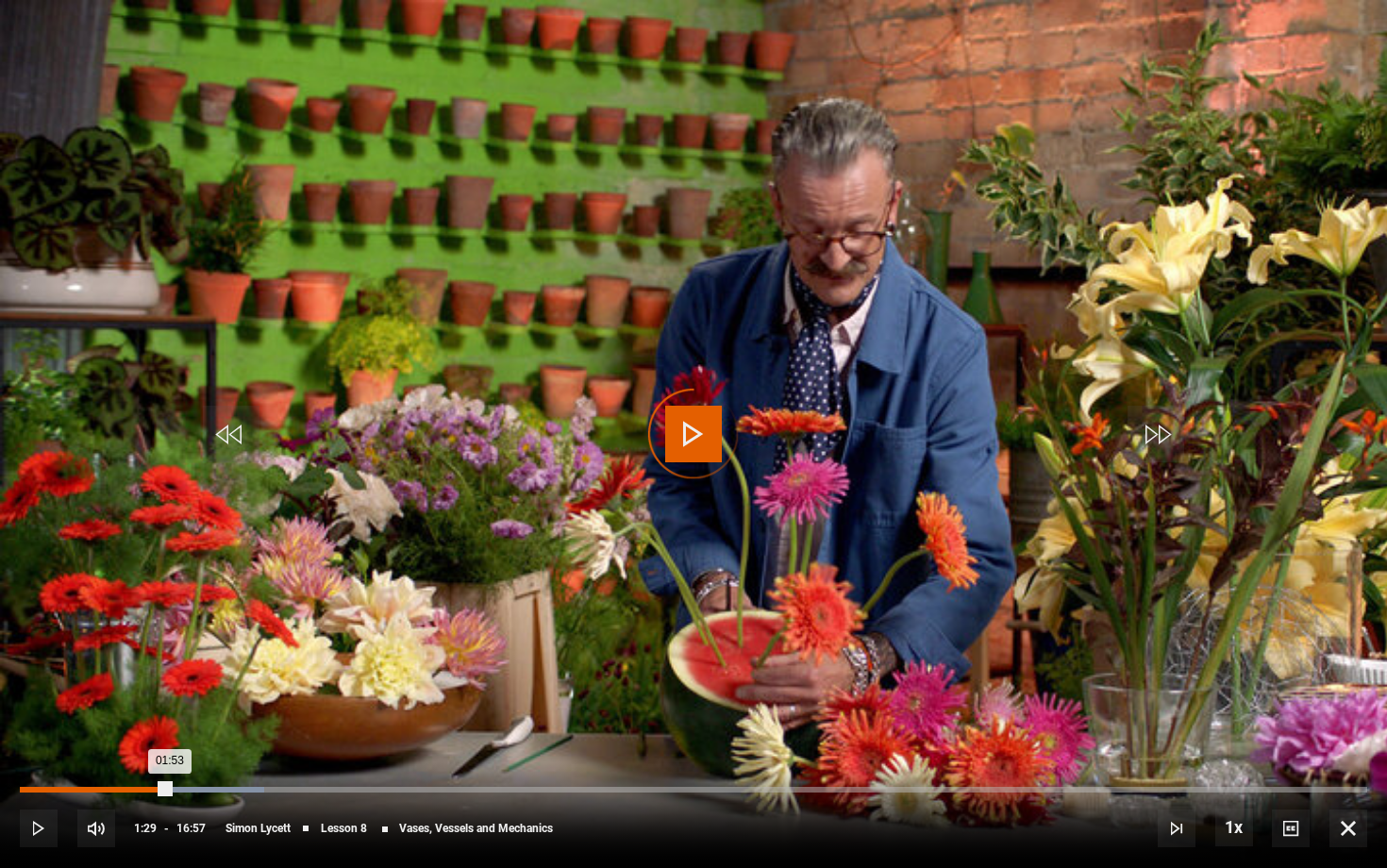 click on "01:29" at bounding box center [139, 790] 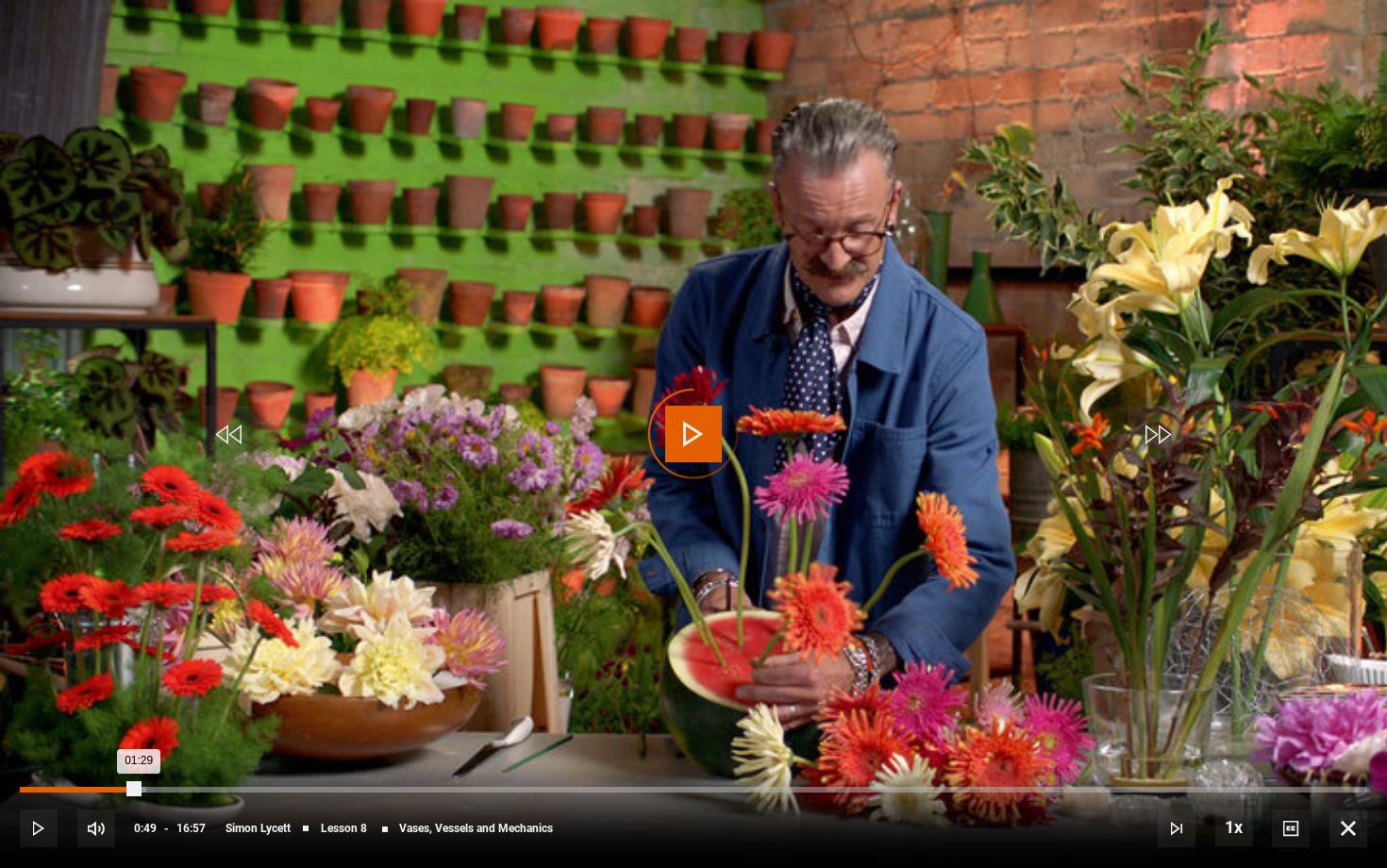 click on "00:49" at bounding box center (86, 790) 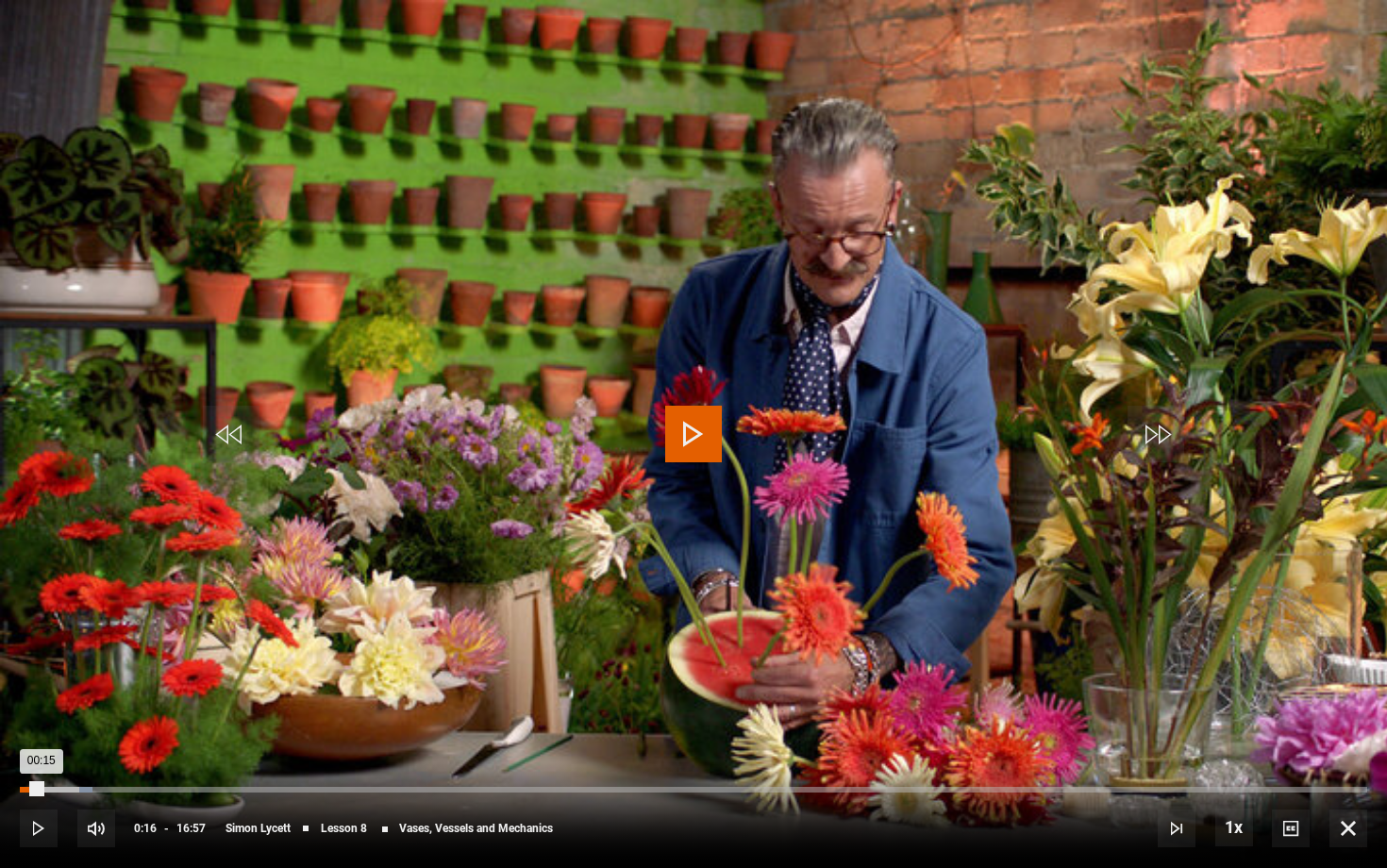 drag, startPoint x: 82, startPoint y: 790, endPoint x: 41, endPoint y: 791, distance: 41.012193 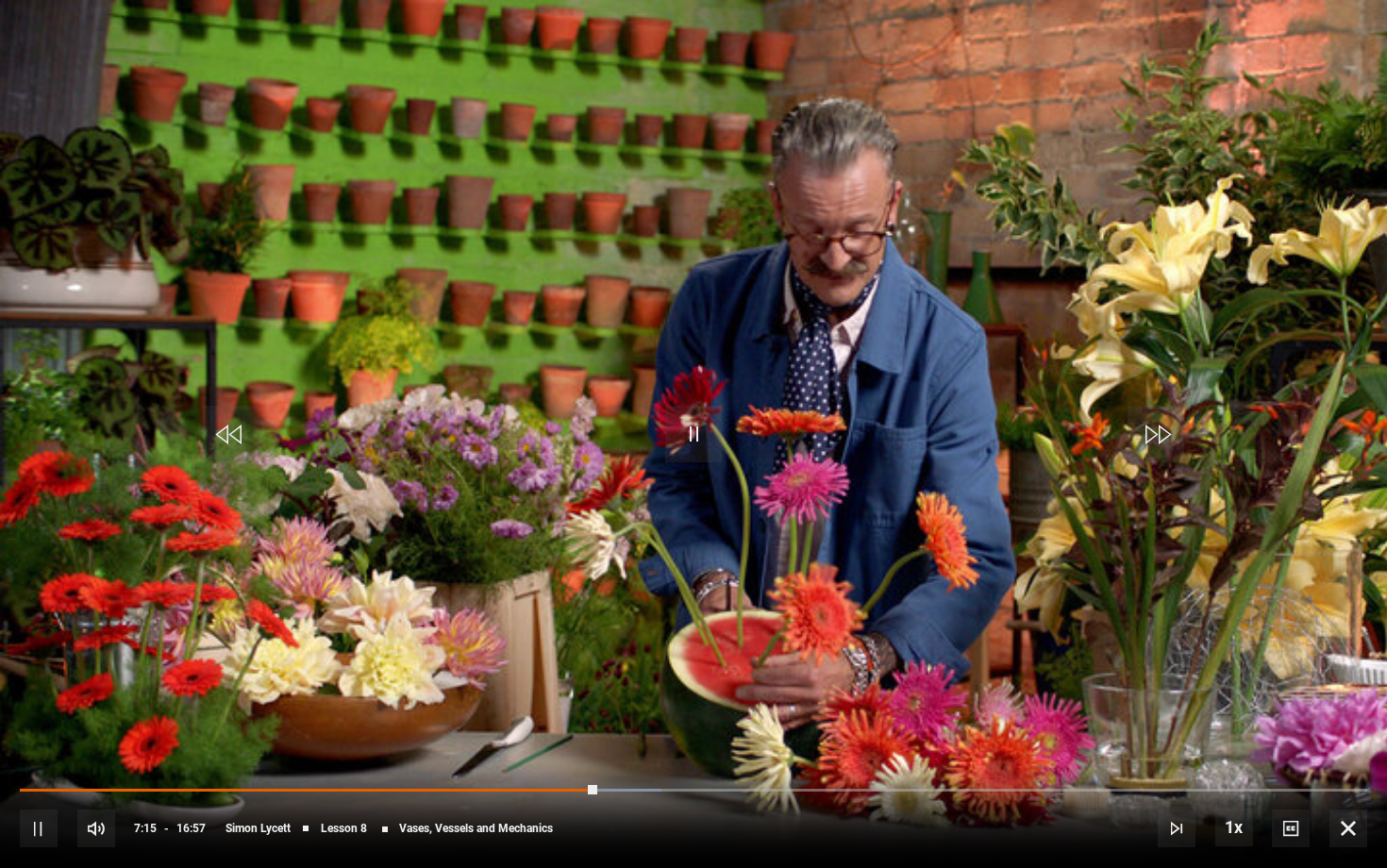 click at bounding box center [694, 434] 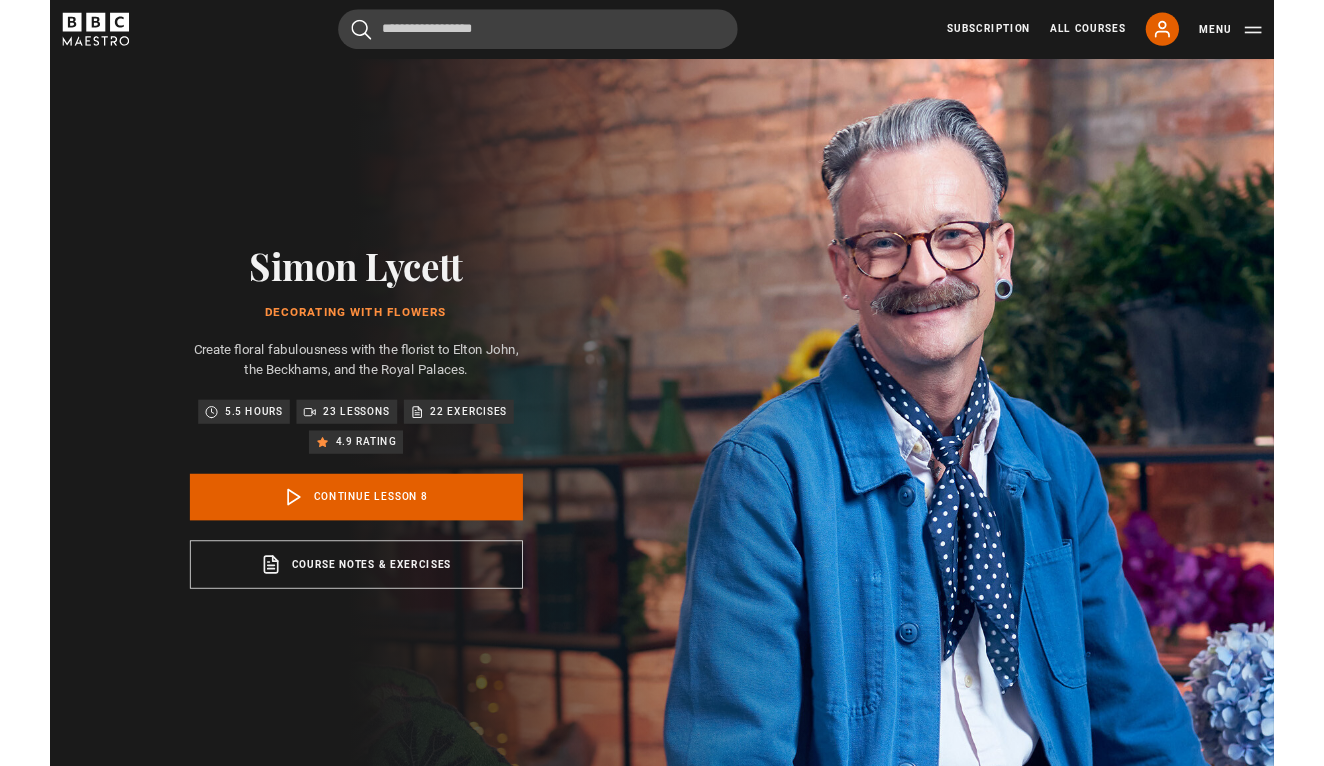 scroll, scrollTop: 865, scrollLeft: 0, axis: vertical 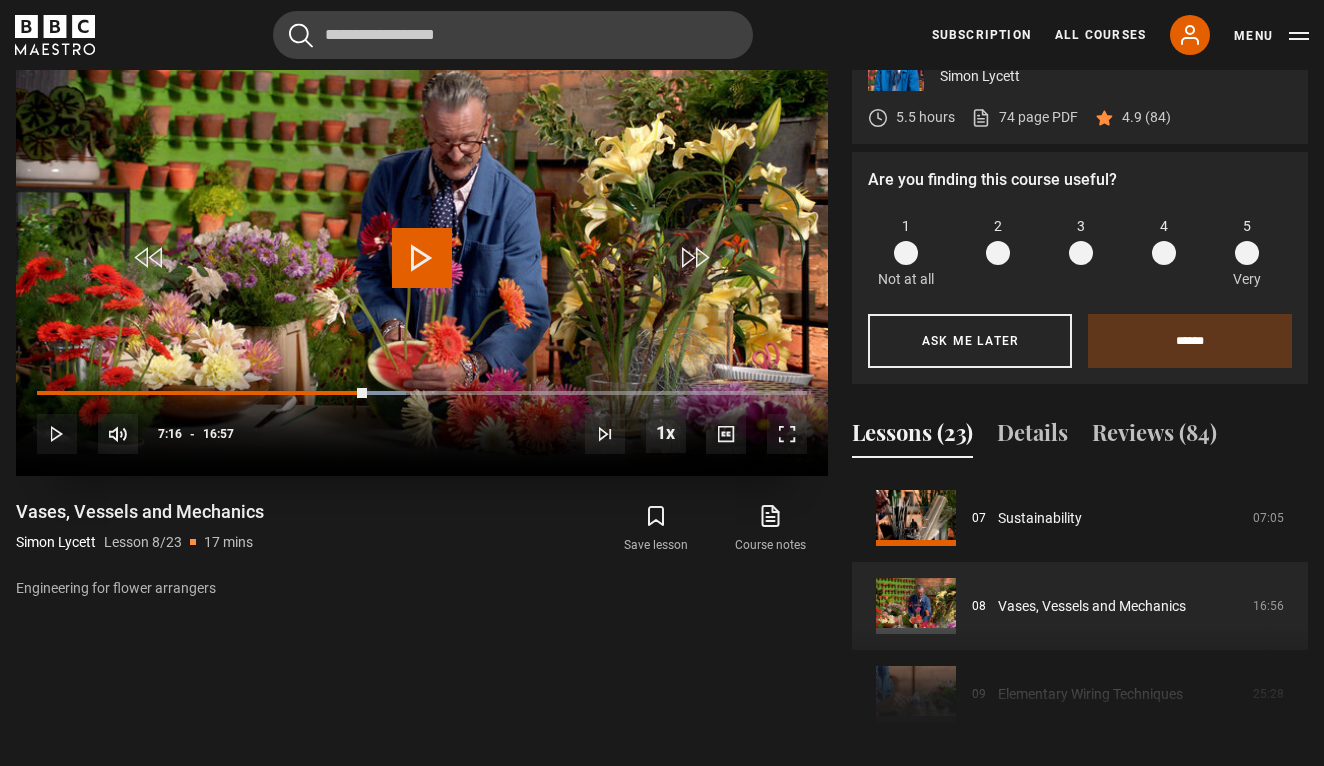click at bounding box center (422, 258) 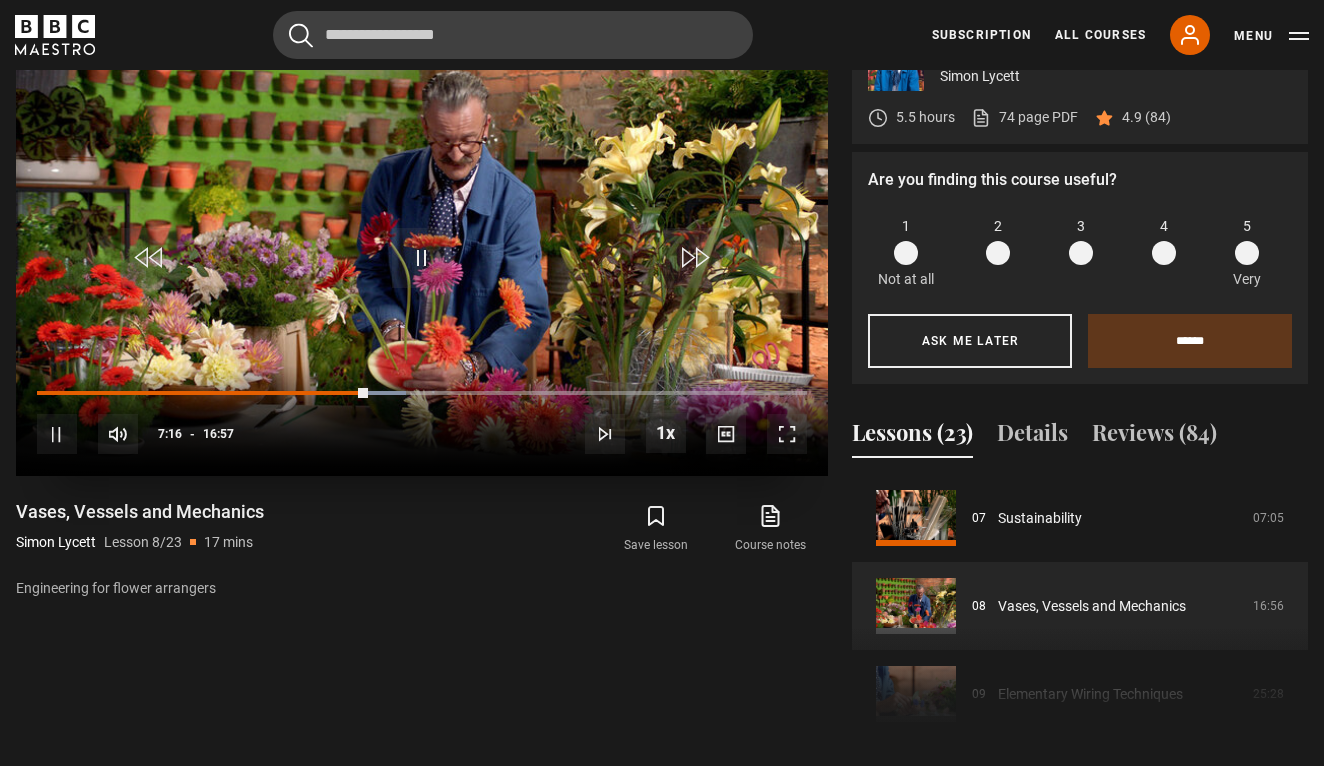 click at bounding box center [787, 434] 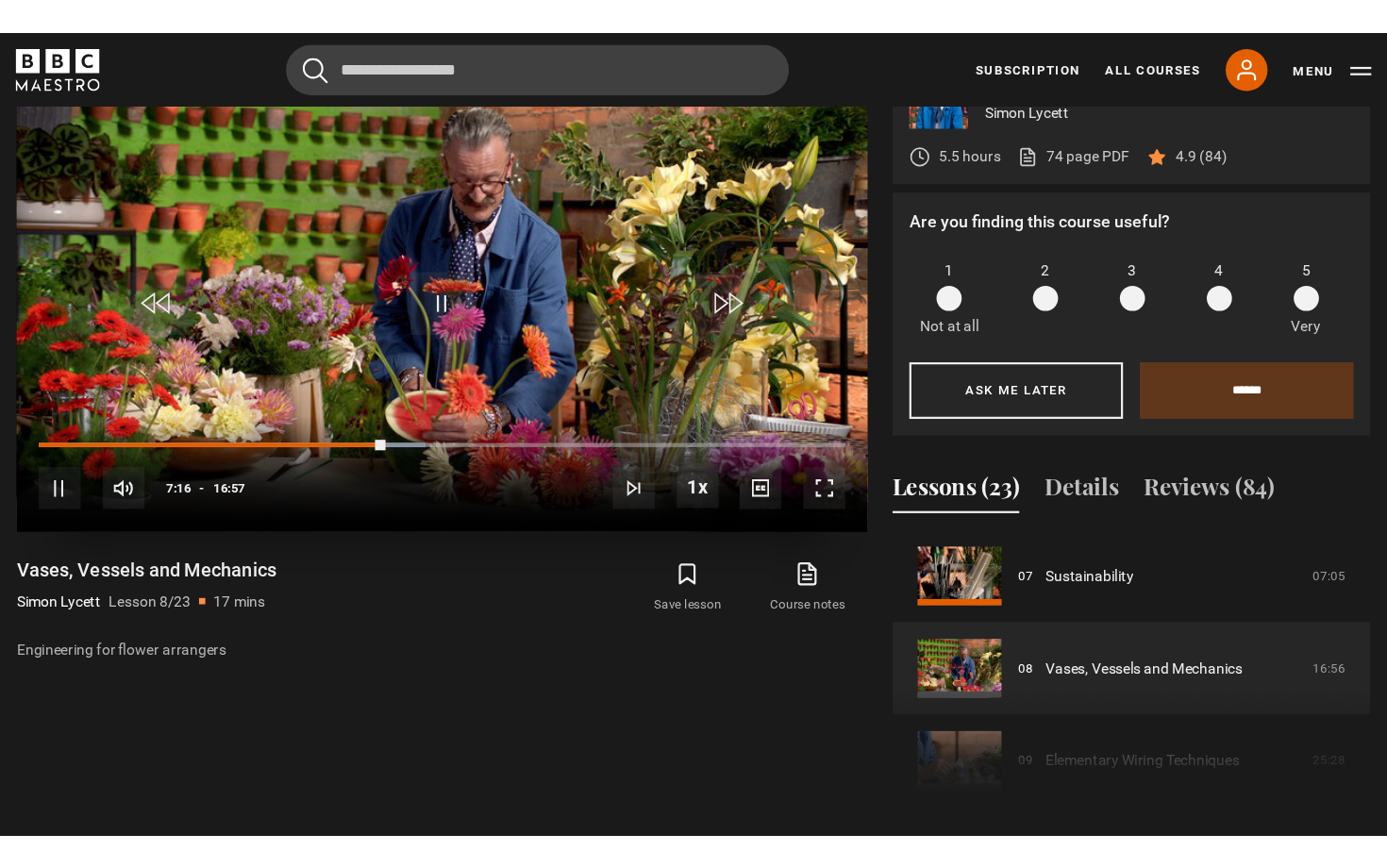 scroll, scrollTop: 0, scrollLeft: 0, axis: both 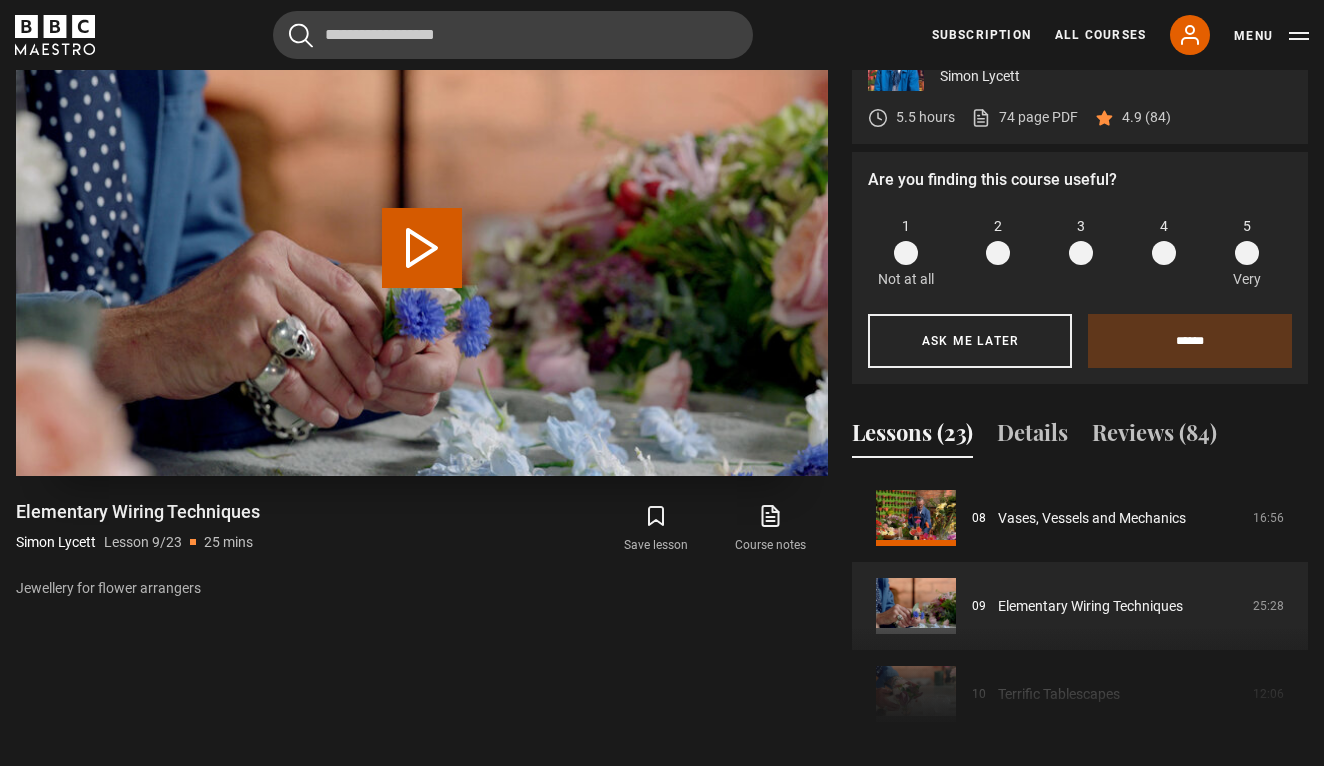 click on "Play Lesson Elementary Wiring Techniques" at bounding box center (422, 248) 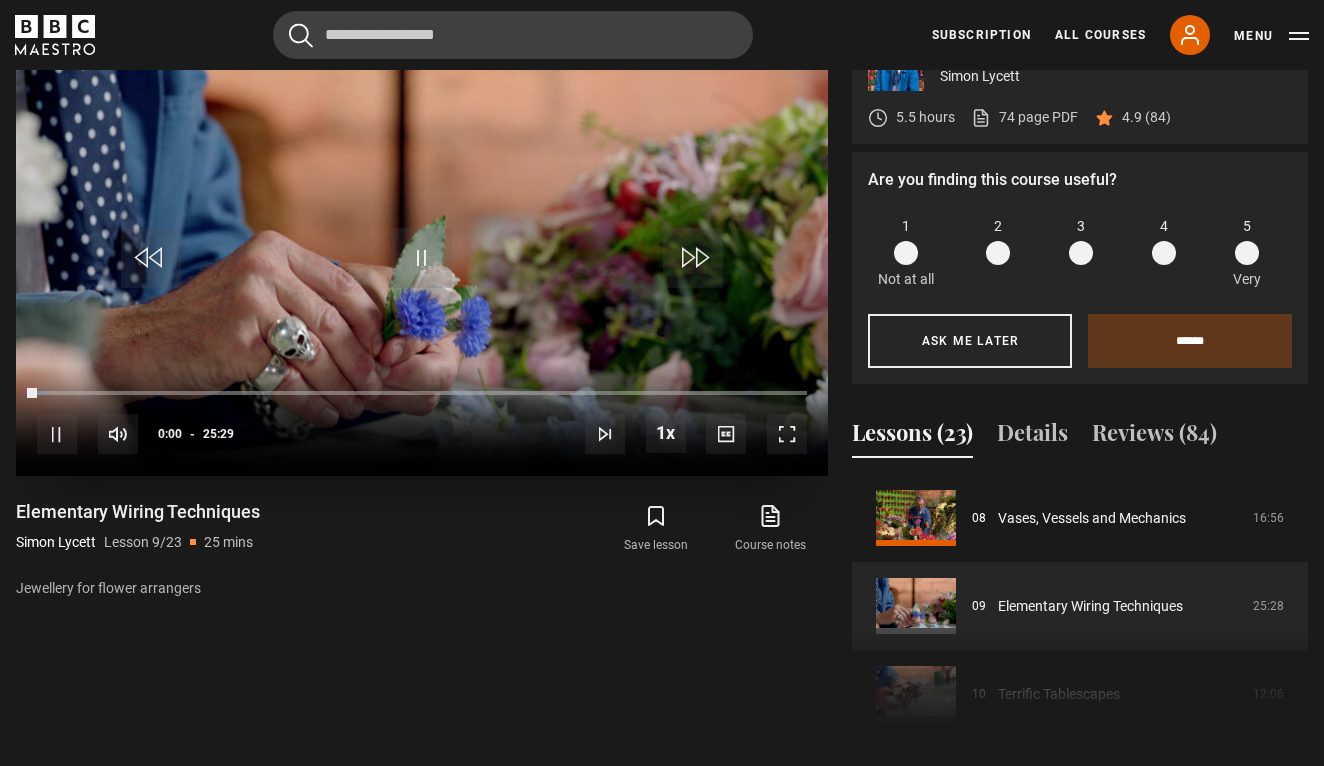click at bounding box center [787, 434] 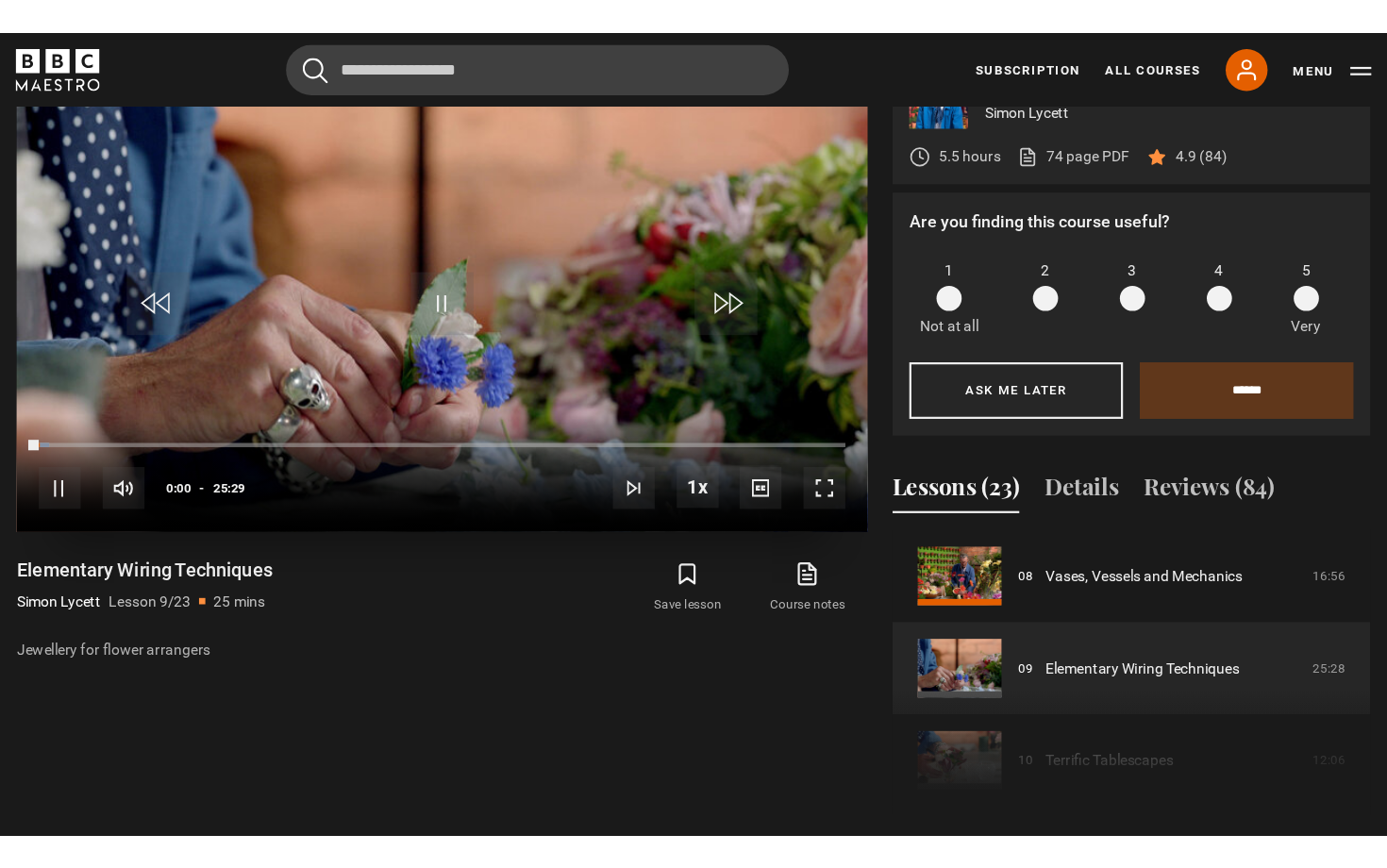 scroll, scrollTop: 0, scrollLeft: 0, axis: both 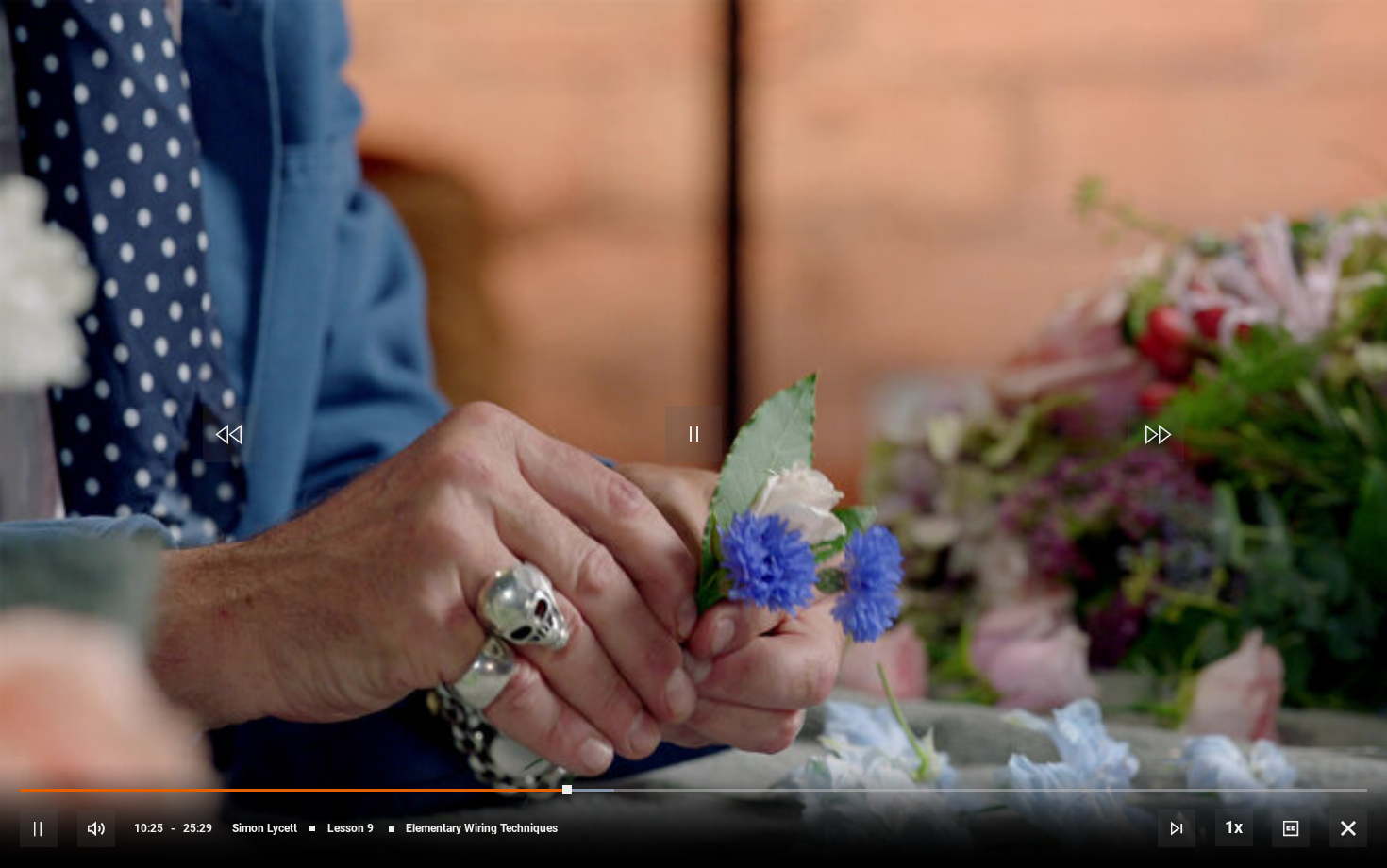 click at bounding box center (694, 434) 